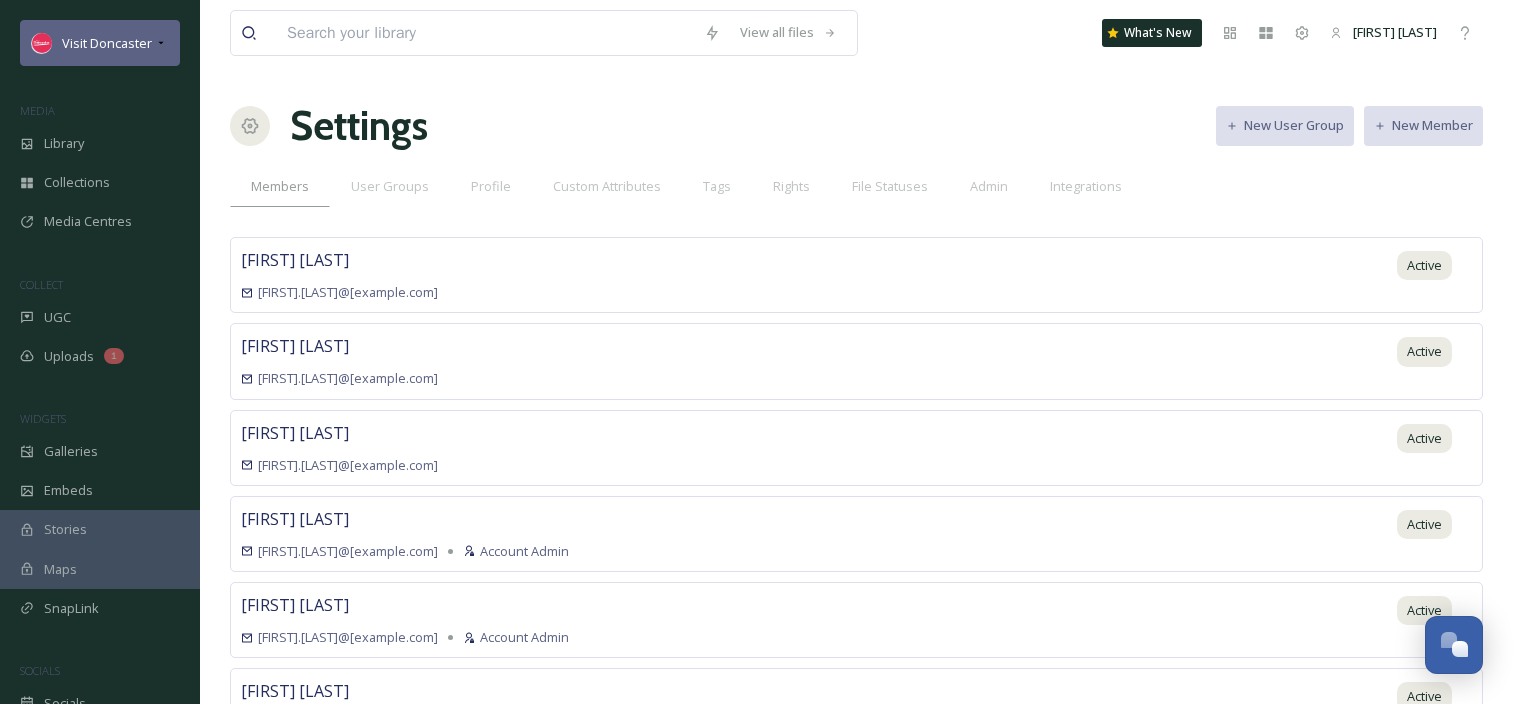 scroll, scrollTop: 0, scrollLeft: 0, axis: both 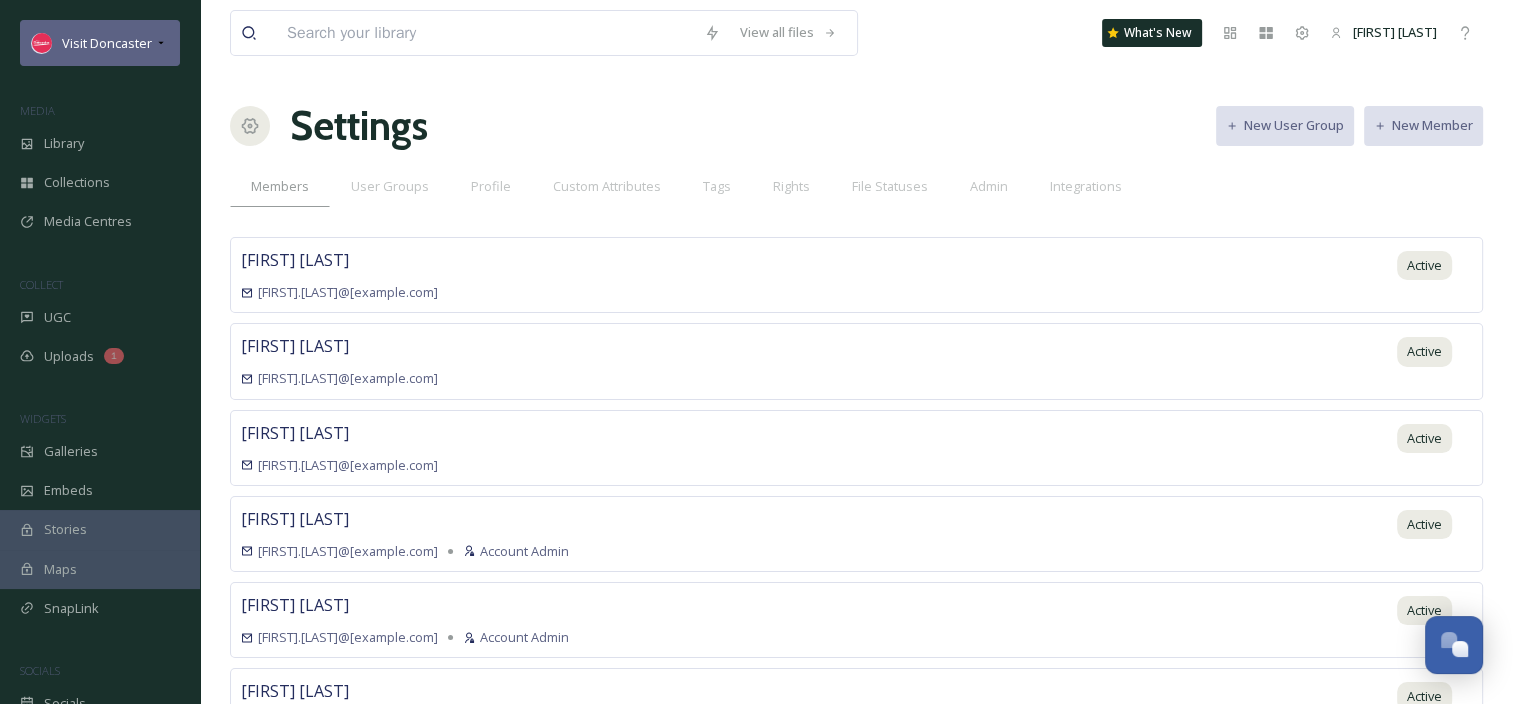 click on "Visit Doncaster" at bounding box center (100, 43) 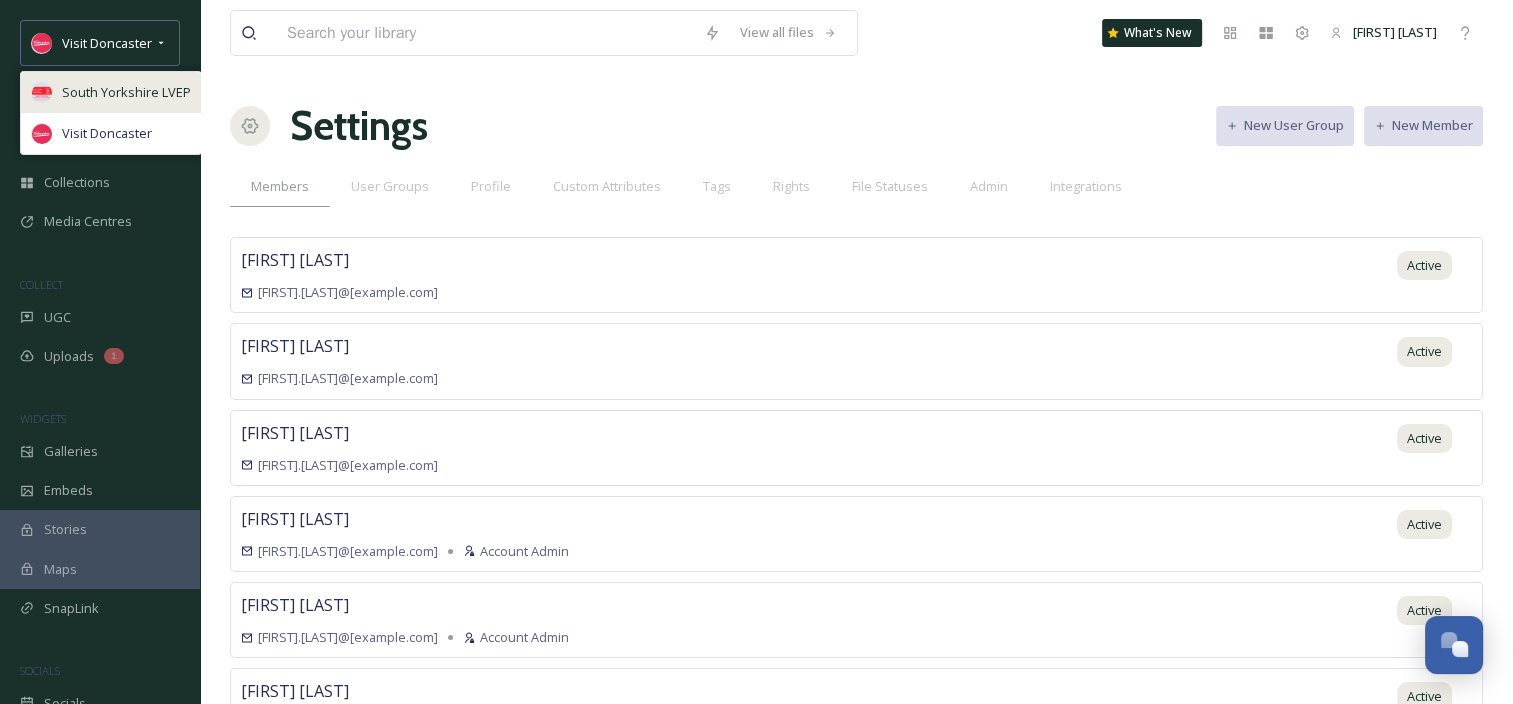 click on "South Yorkshire LVEP" at bounding box center (126, 92) 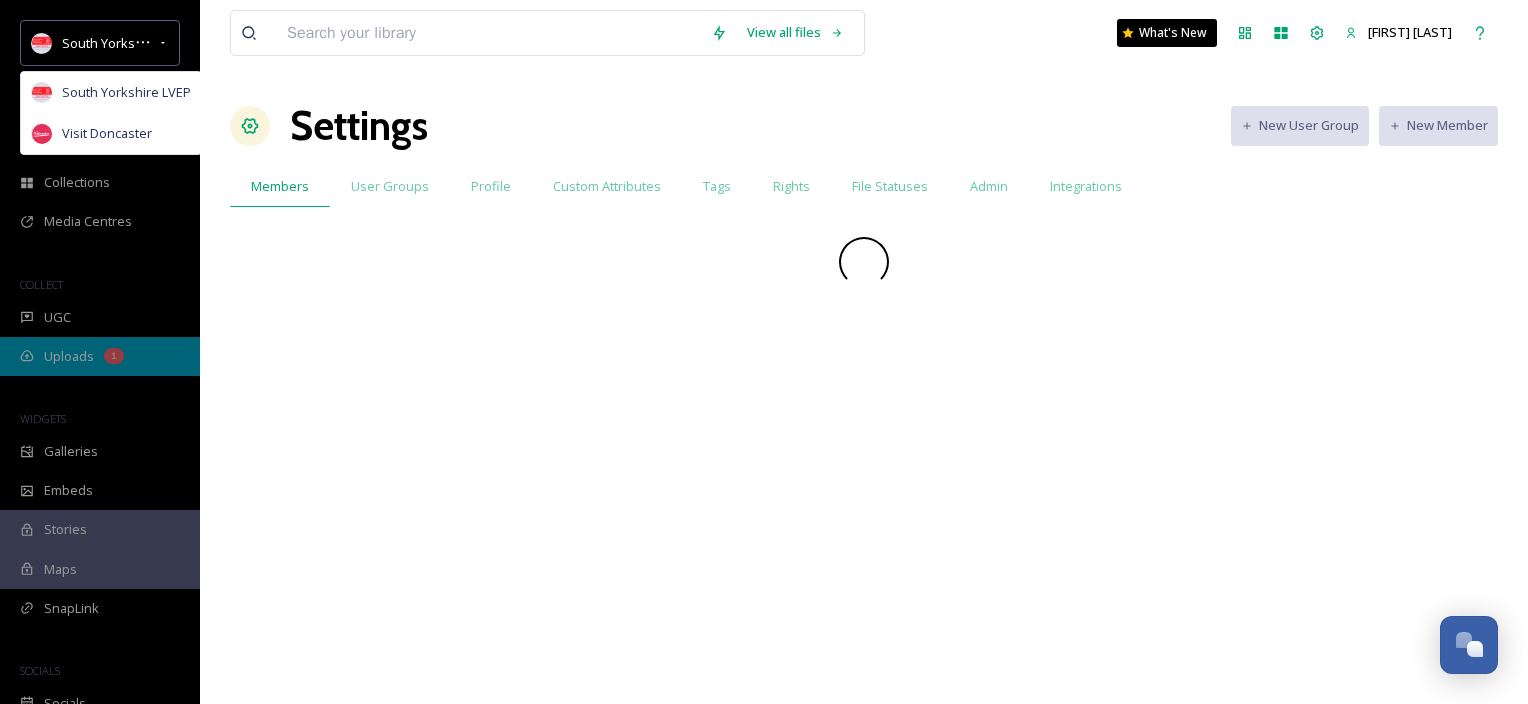 click on "Uploads" at bounding box center (69, 356) 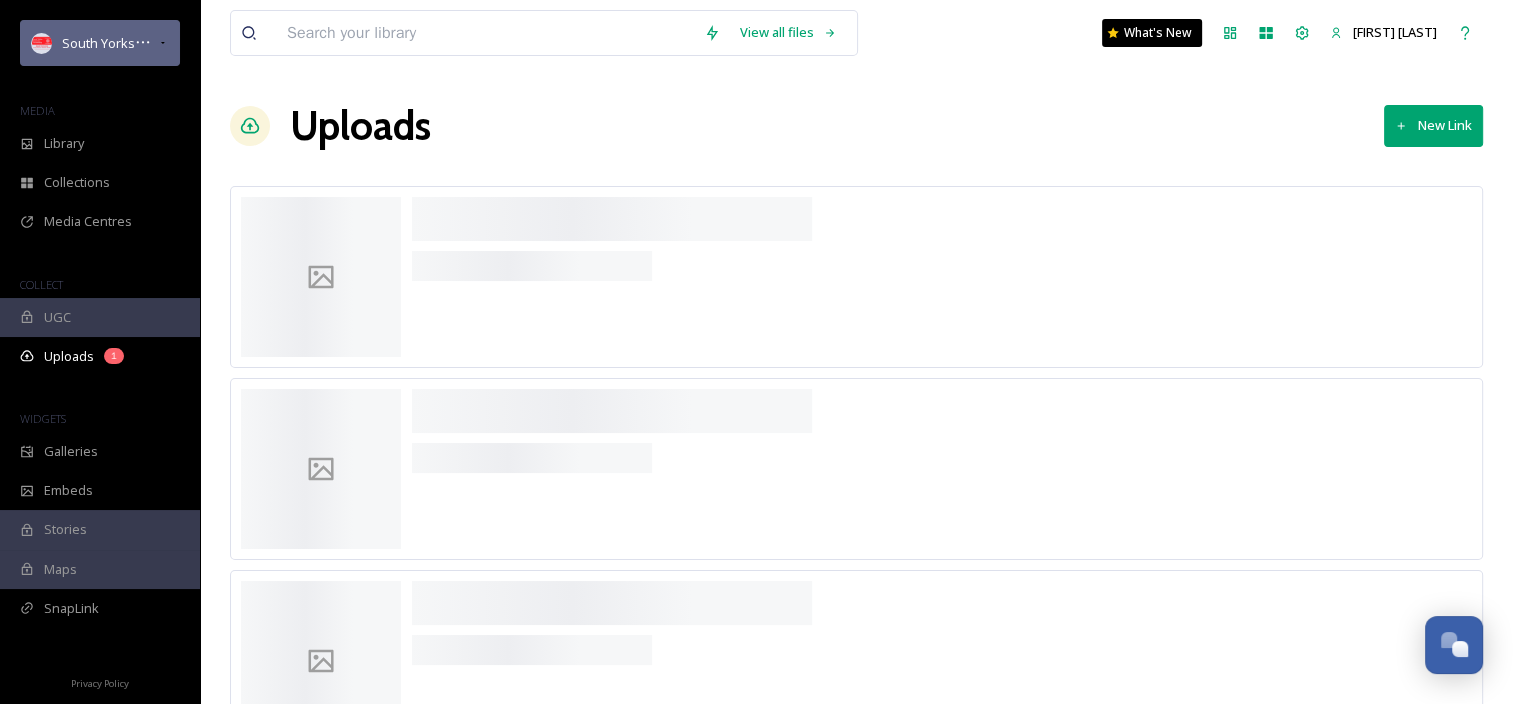 click on "South Yorkshire LVEP" at bounding box center (126, 43) 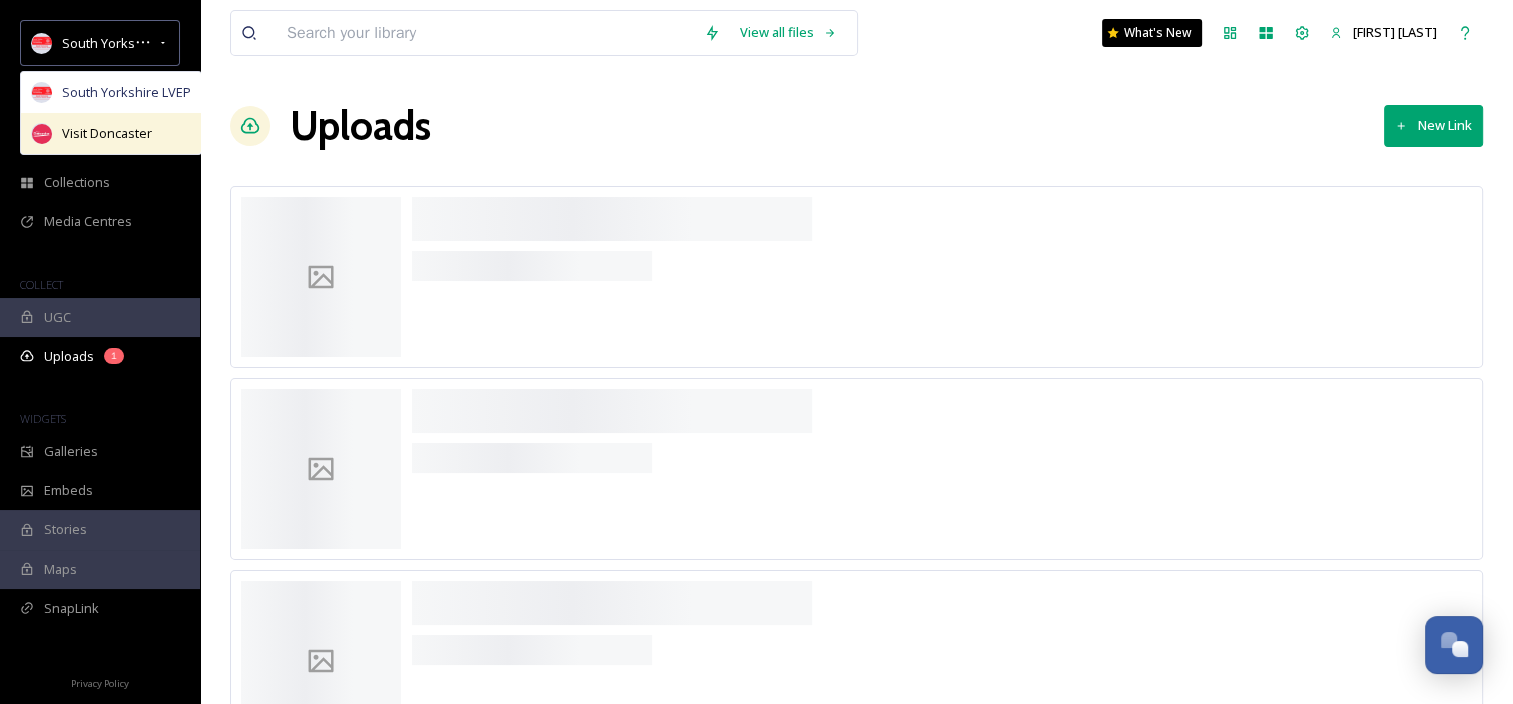 click on "Visit Doncaster" at bounding box center (107, 133) 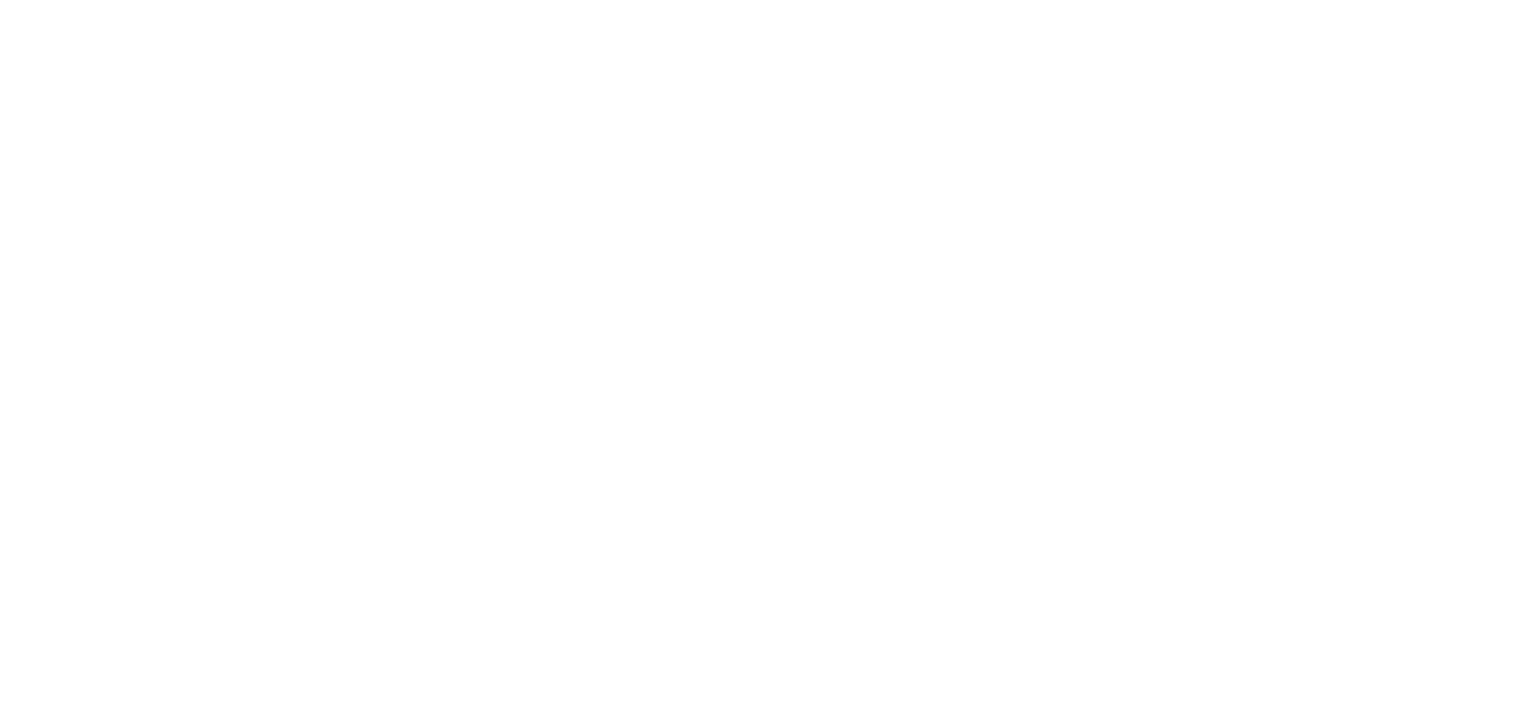scroll, scrollTop: 0, scrollLeft: 0, axis: both 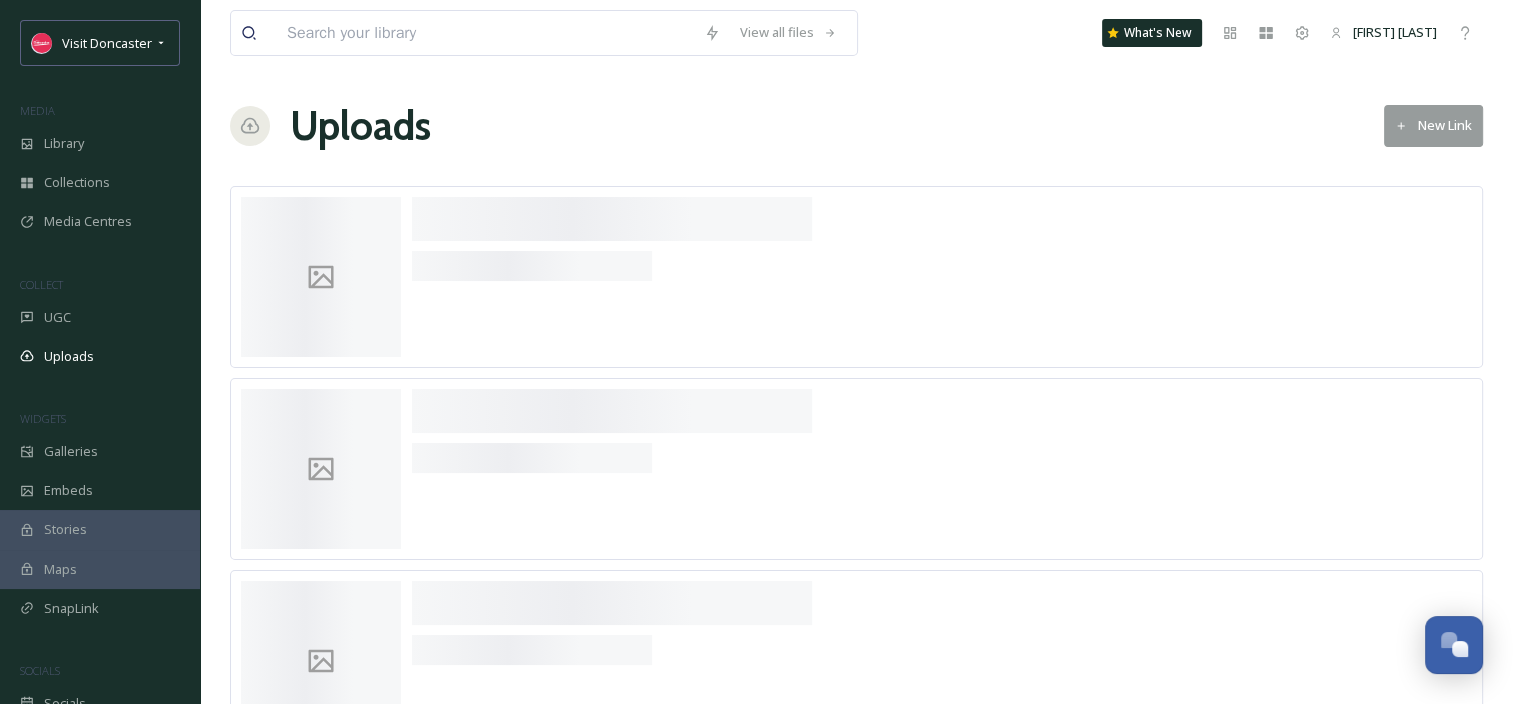 click on "Uploads New Link" at bounding box center [856, 126] 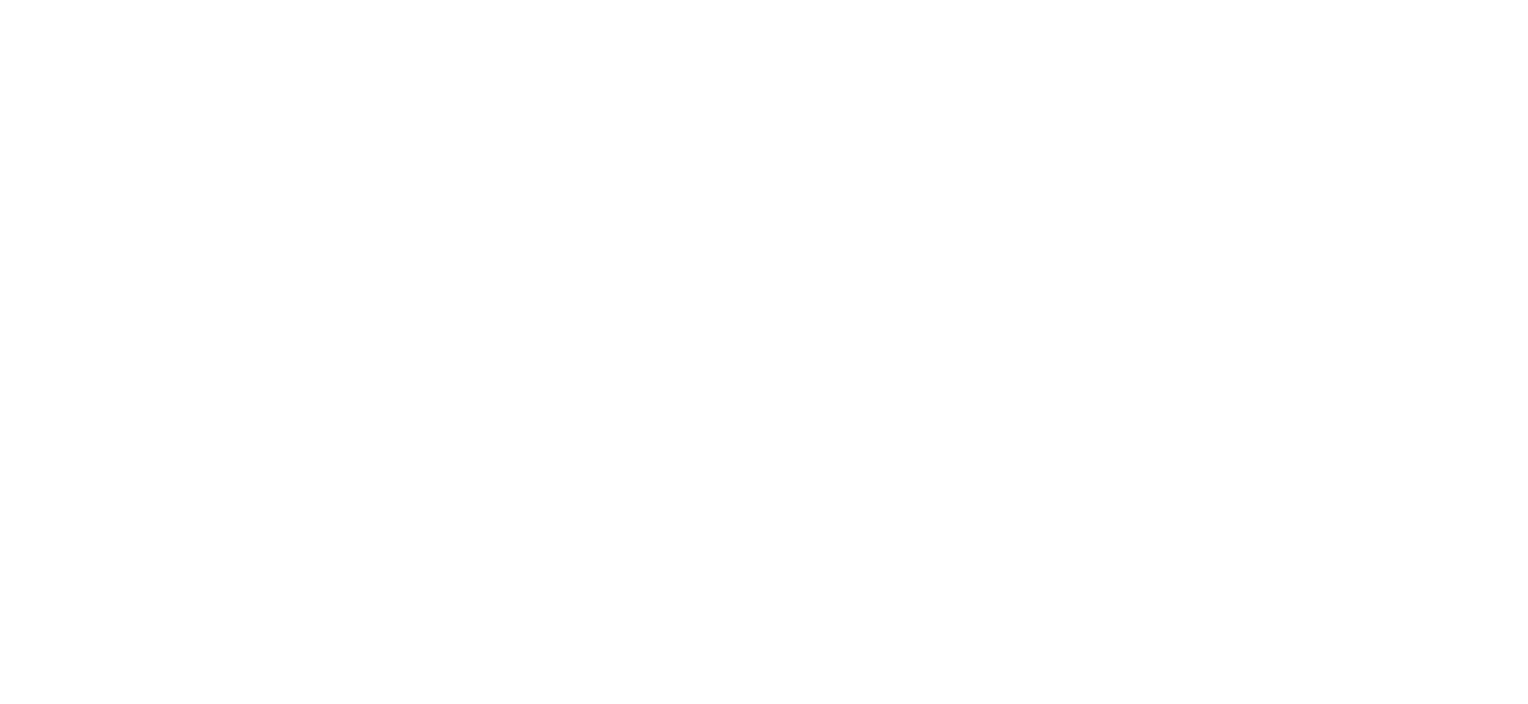 scroll, scrollTop: 0, scrollLeft: 0, axis: both 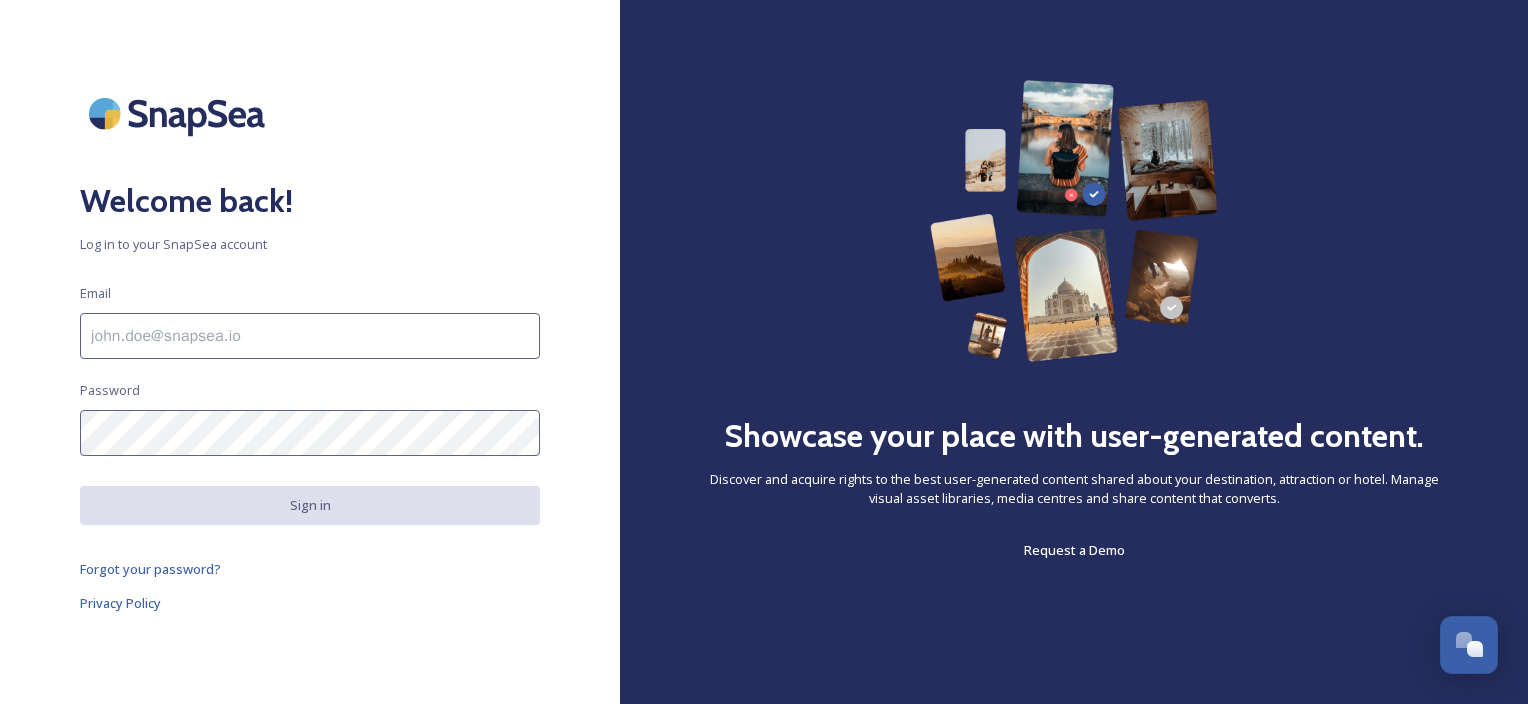 click at bounding box center [310, 336] 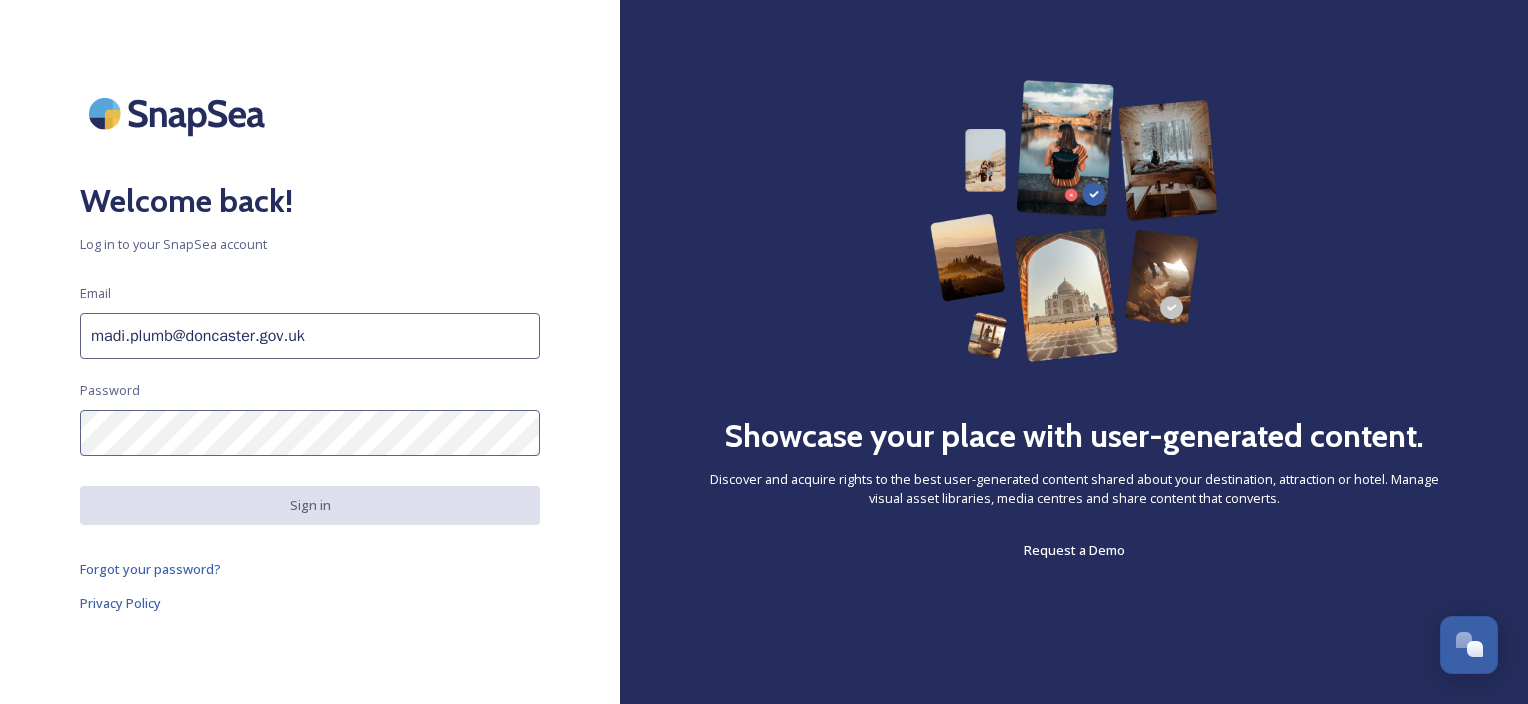 type on "madi.plumb@doncaster.gov.uk" 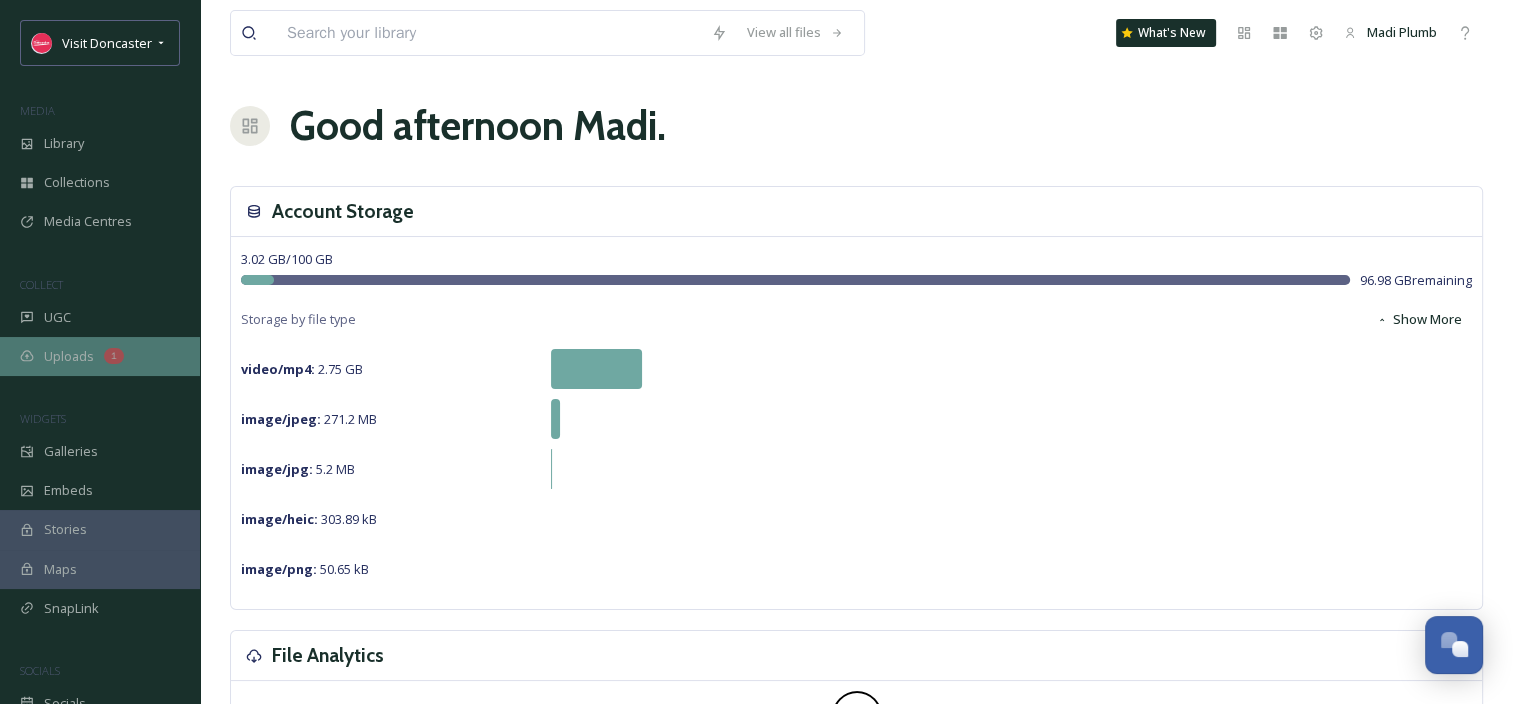 click on "Uploads" at bounding box center [69, 356] 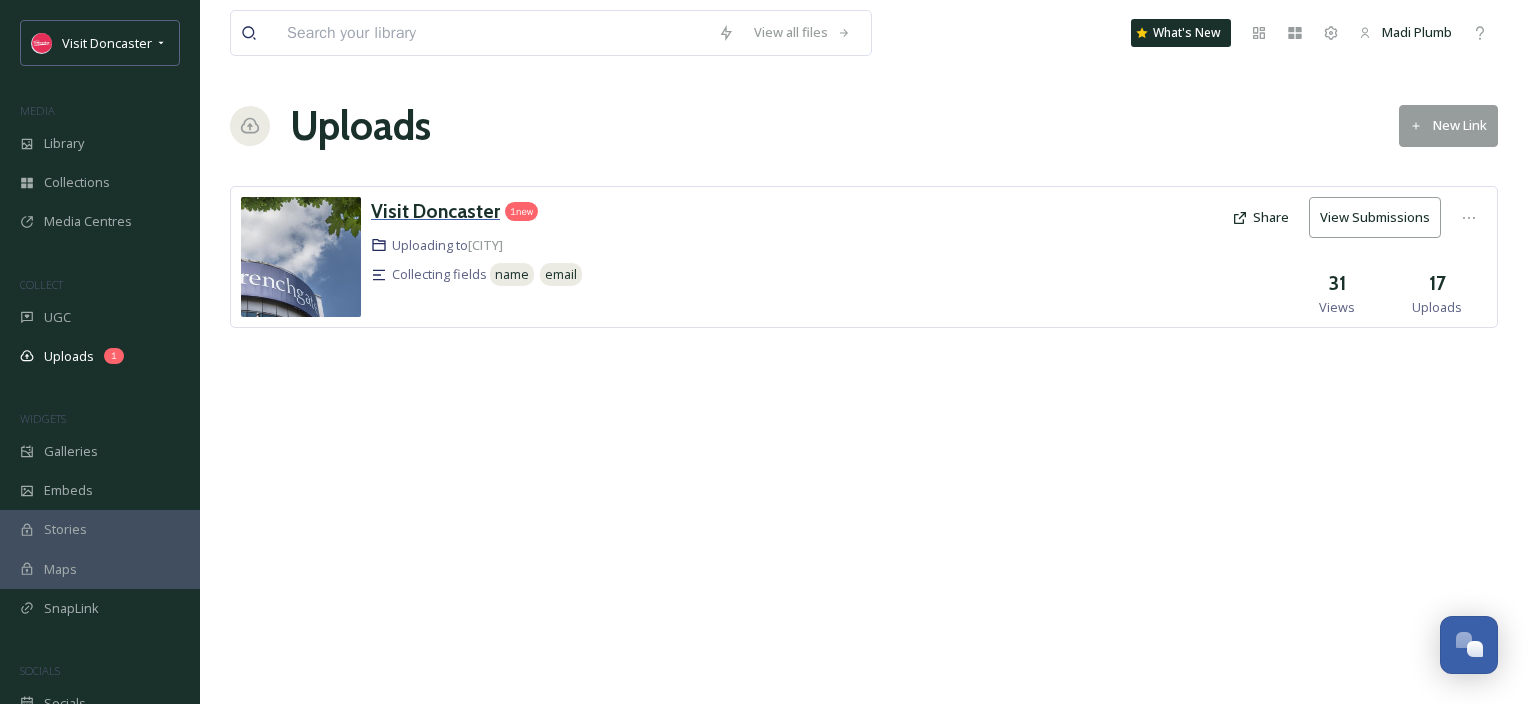 click on "Visit Doncaster" at bounding box center (435, 211) 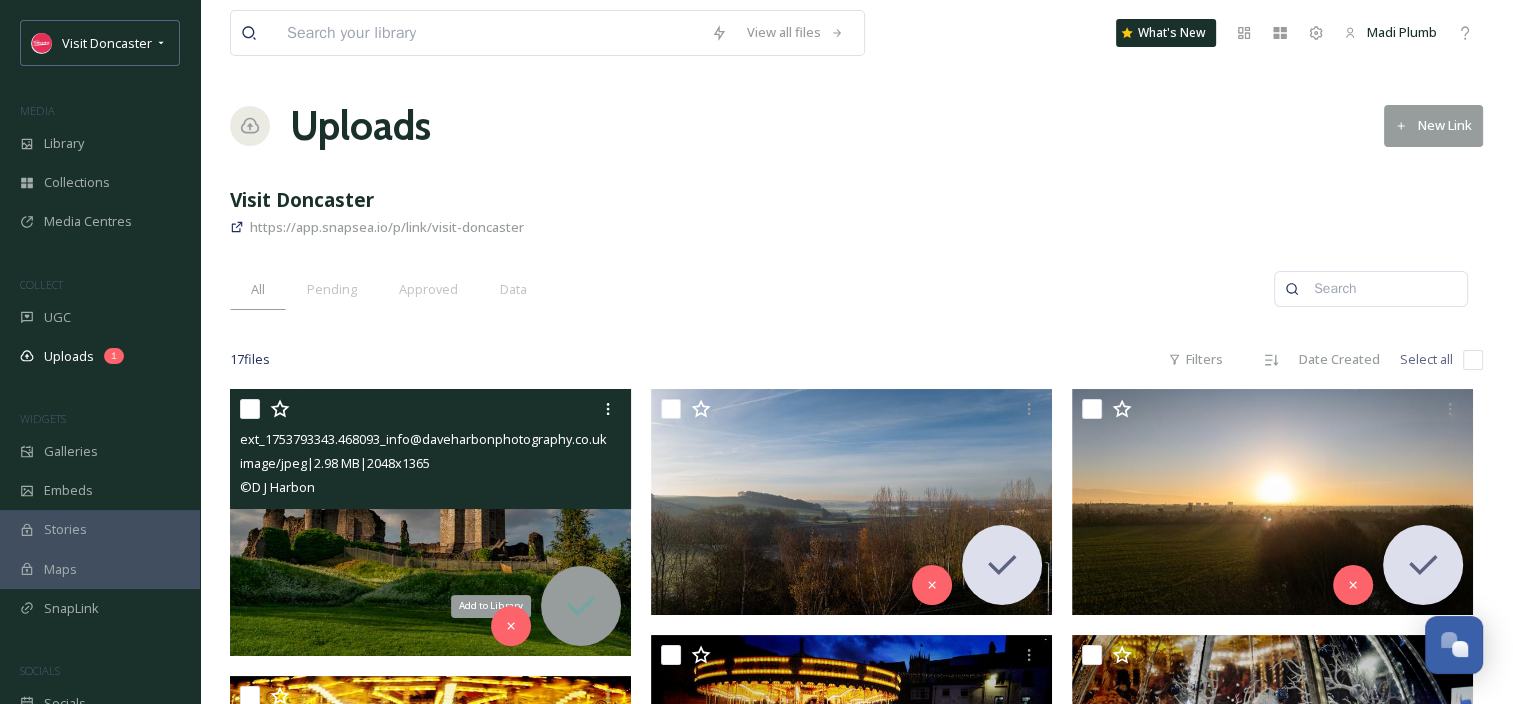 click 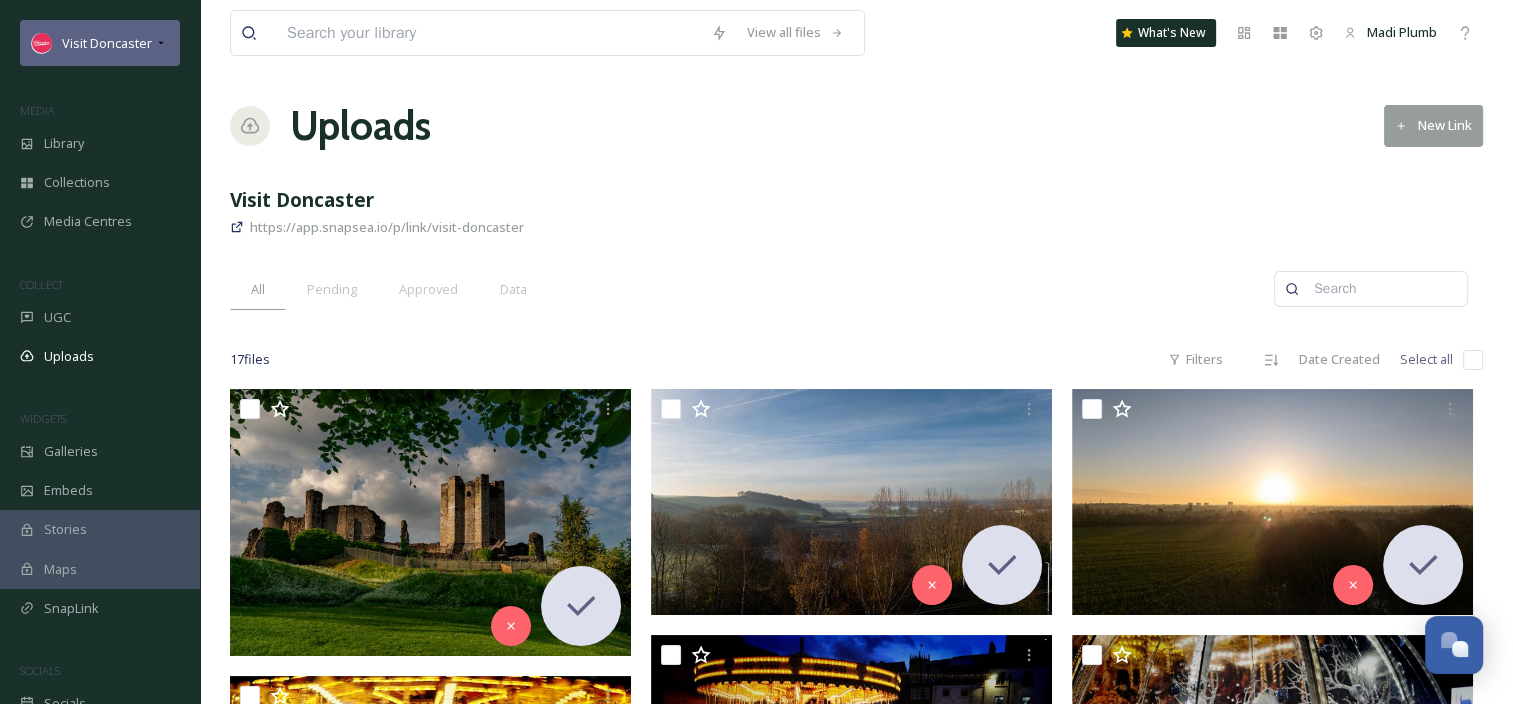 click on "Visit Doncaster" at bounding box center [107, 43] 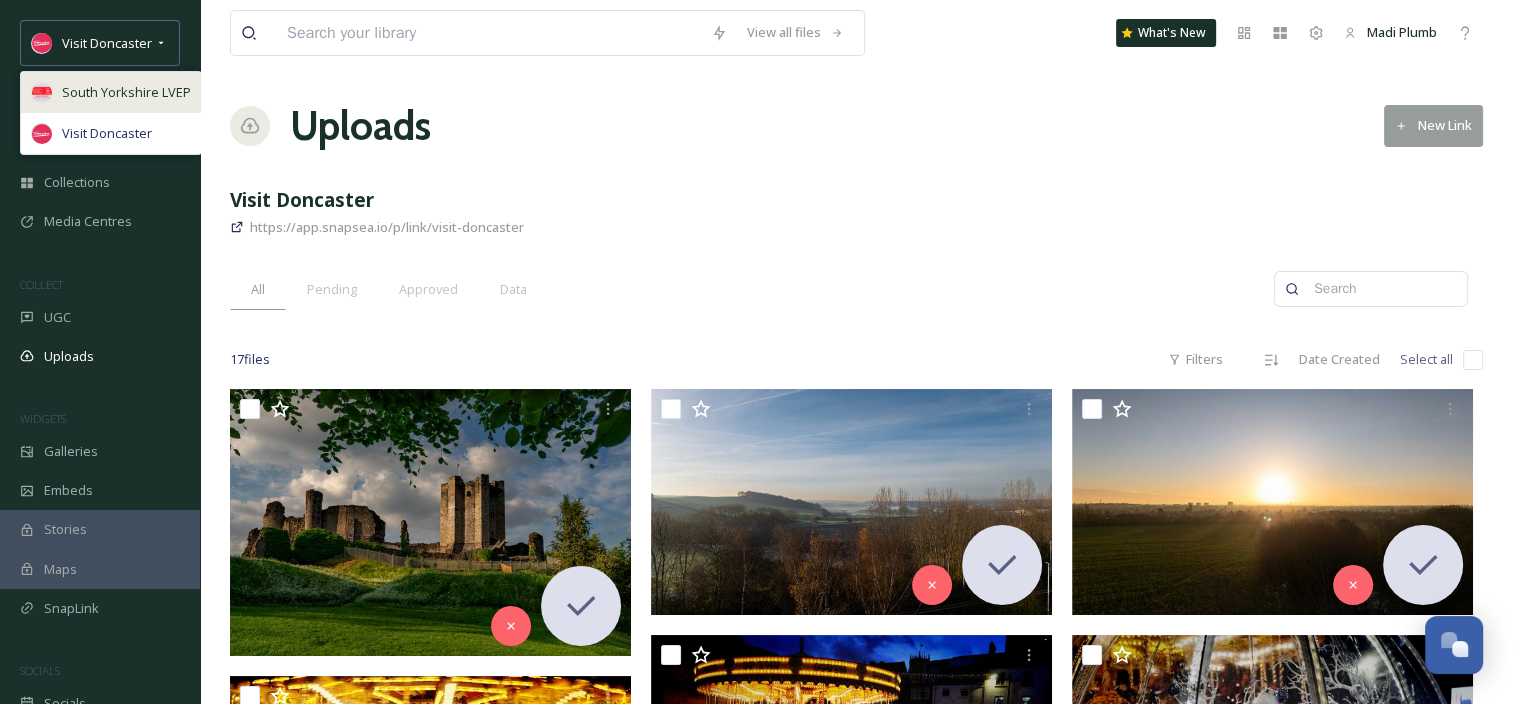 click on "South Yorkshire LVEP" at bounding box center (126, 92) 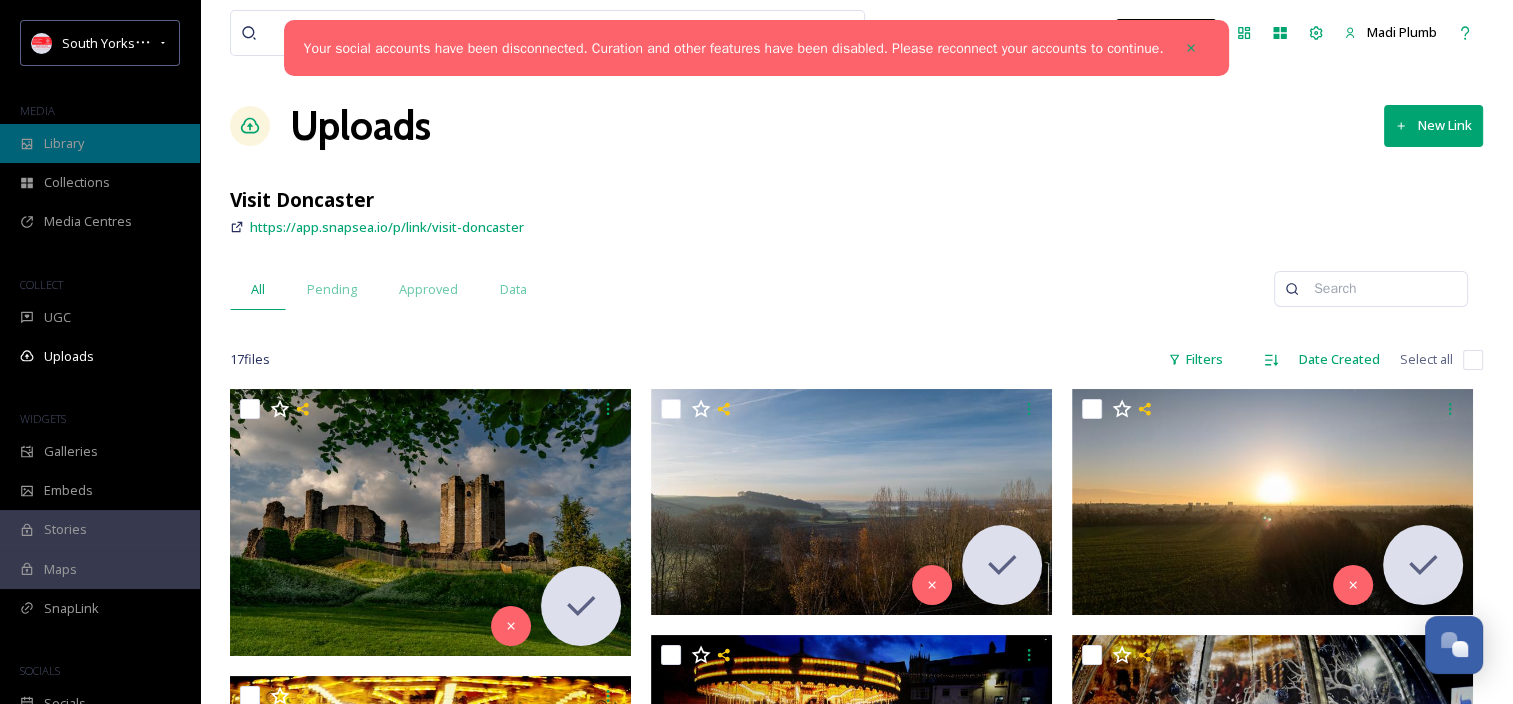 click on "Library" at bounding box center [64, 143] 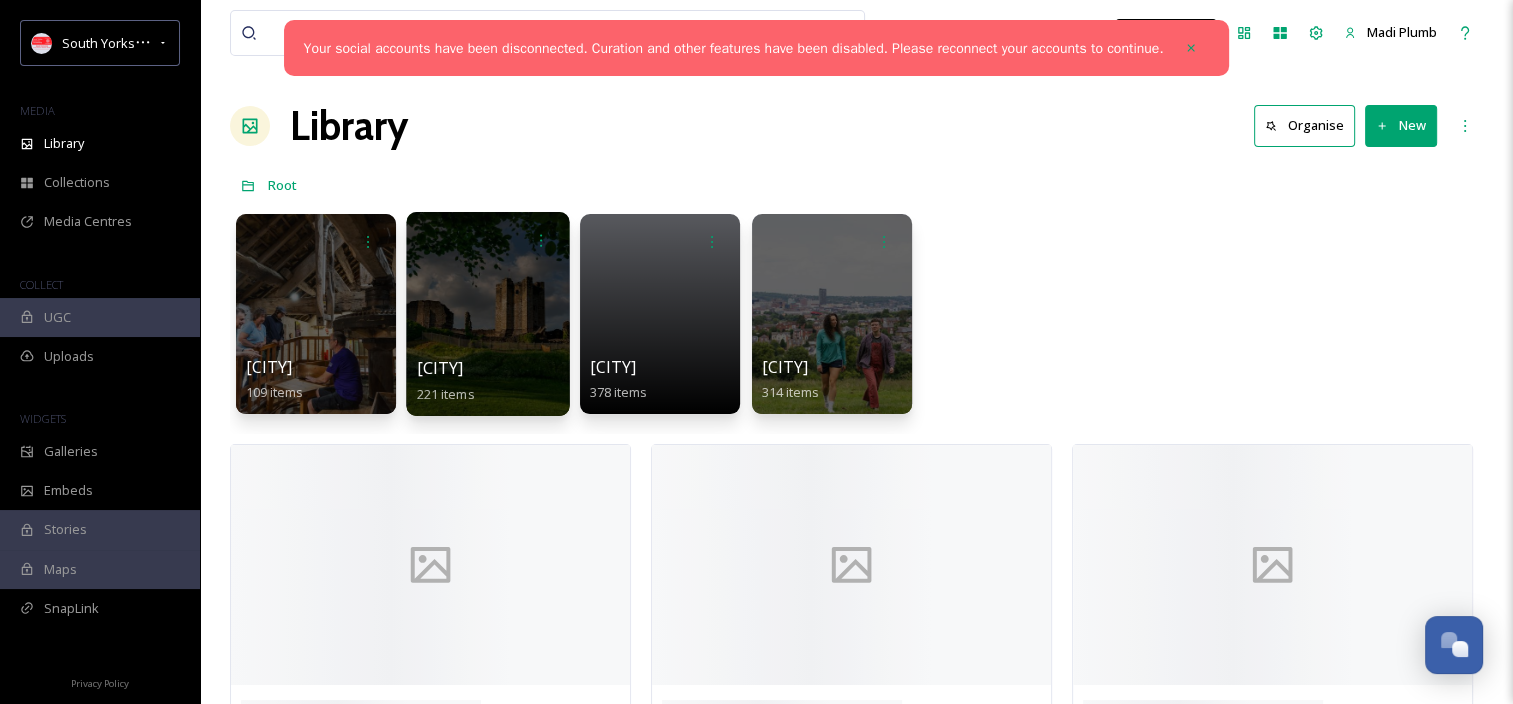 click at bounding box center (487, 314) 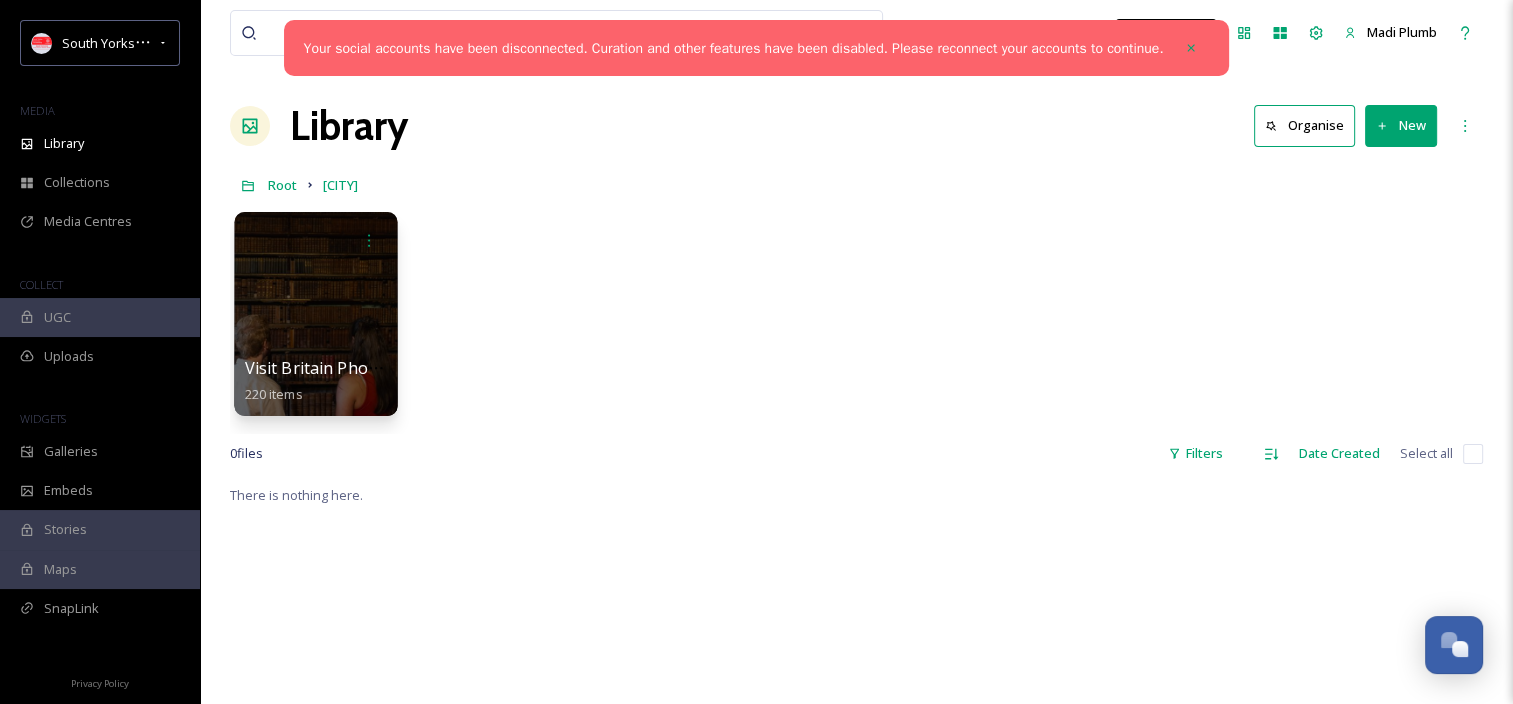 click at bounding box center (315, 314) 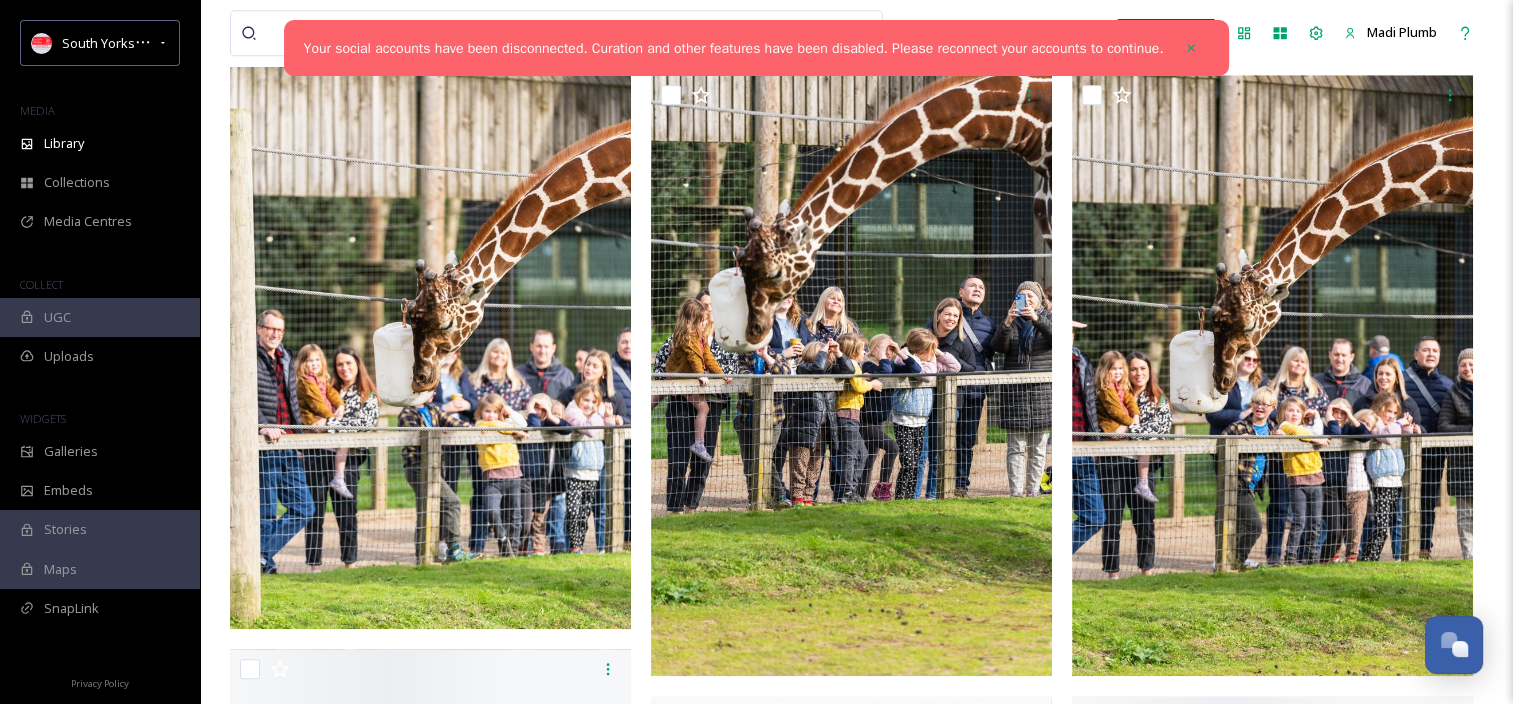 scroll, scrollTop: 1711, scrollLeft: 0, axis: vertical 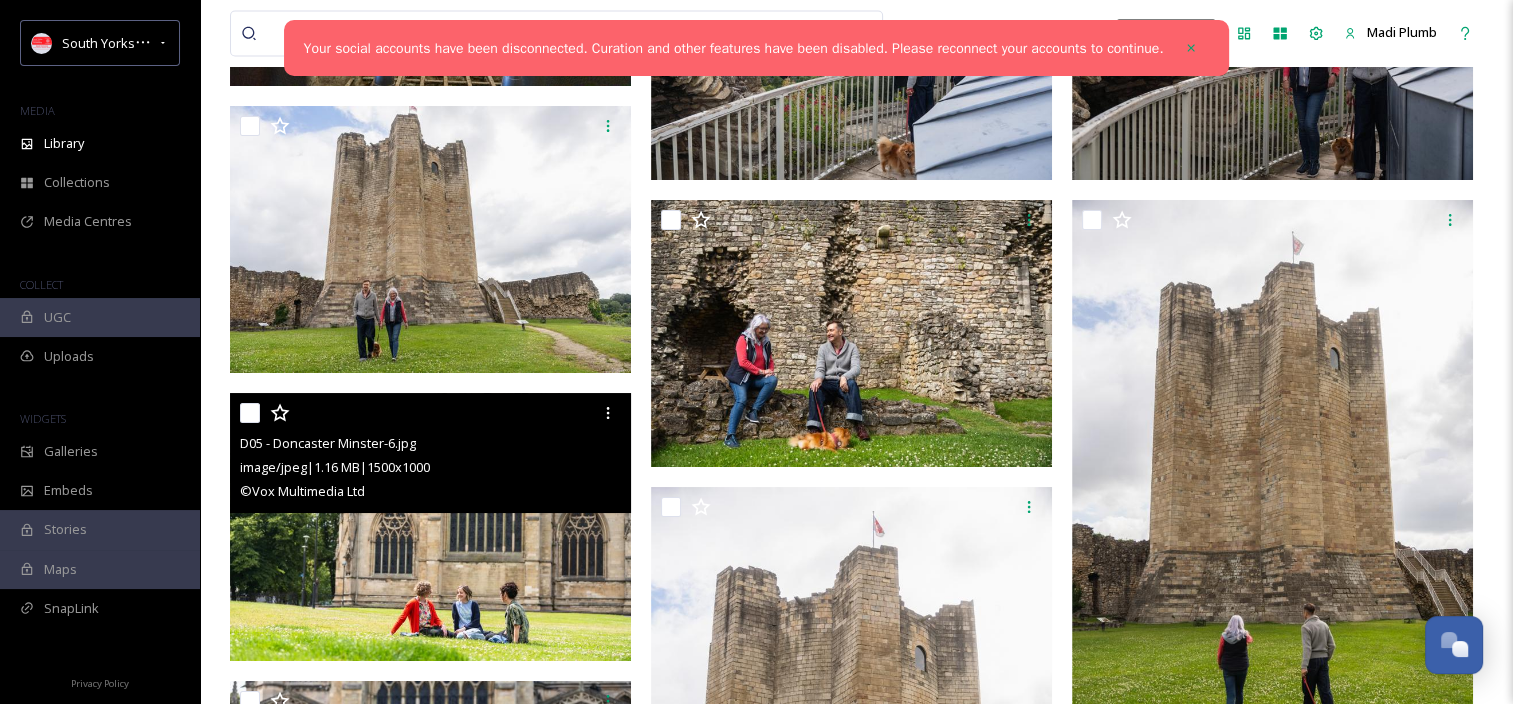 click at bounding box center (430, 527) 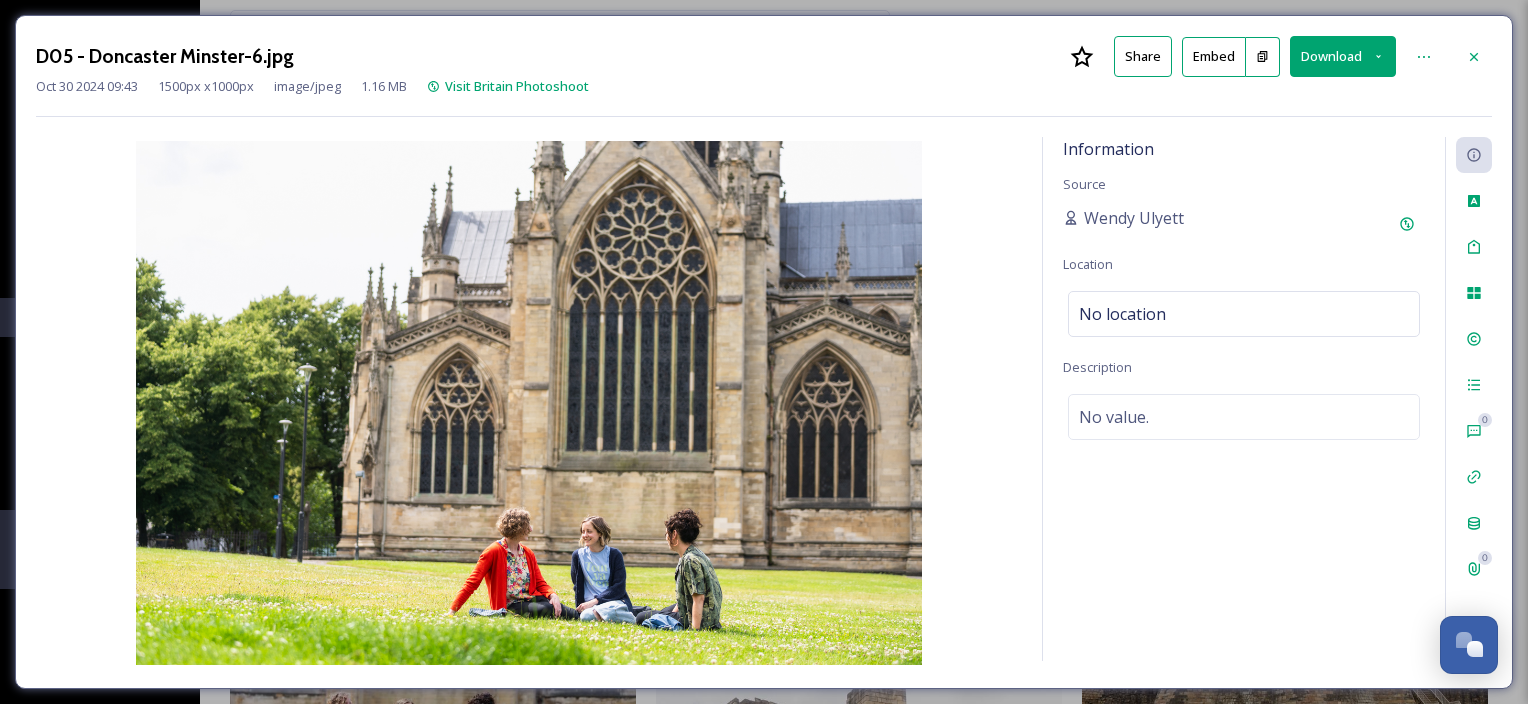 click on "Download" at bounding box center [1343, 56] 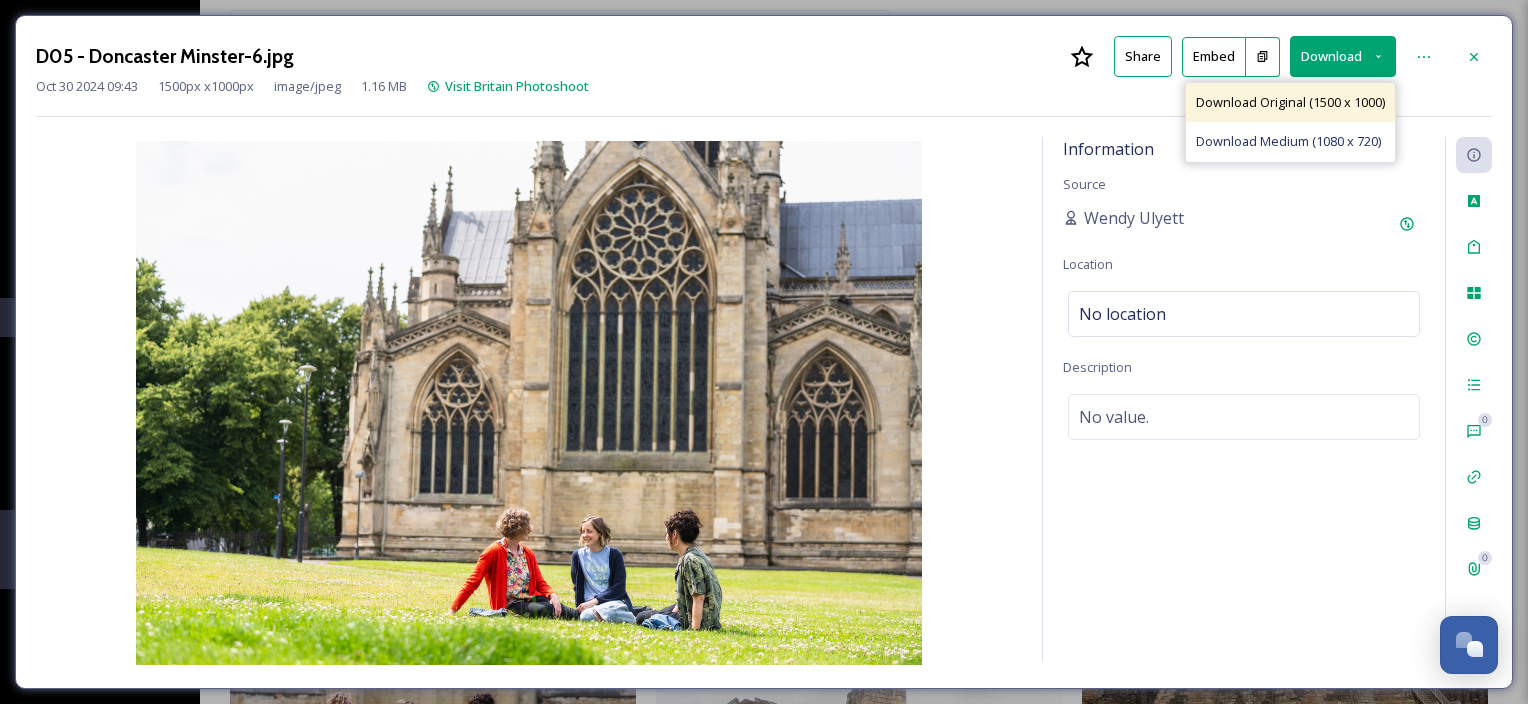 click on "Download Original (1500 x 1000)" at bounding box center [1290, 102] 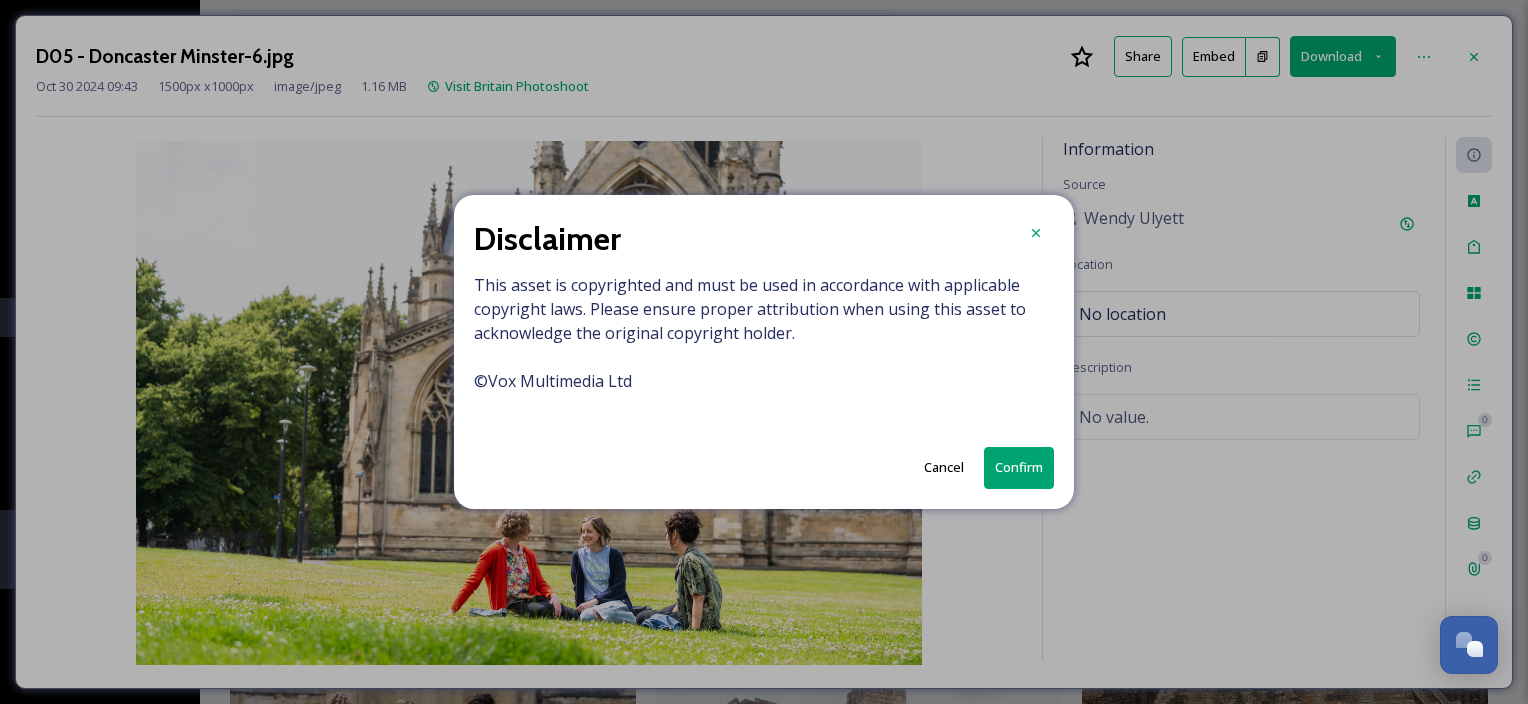 click on "Confirm" at bounding box center (1019, 467) 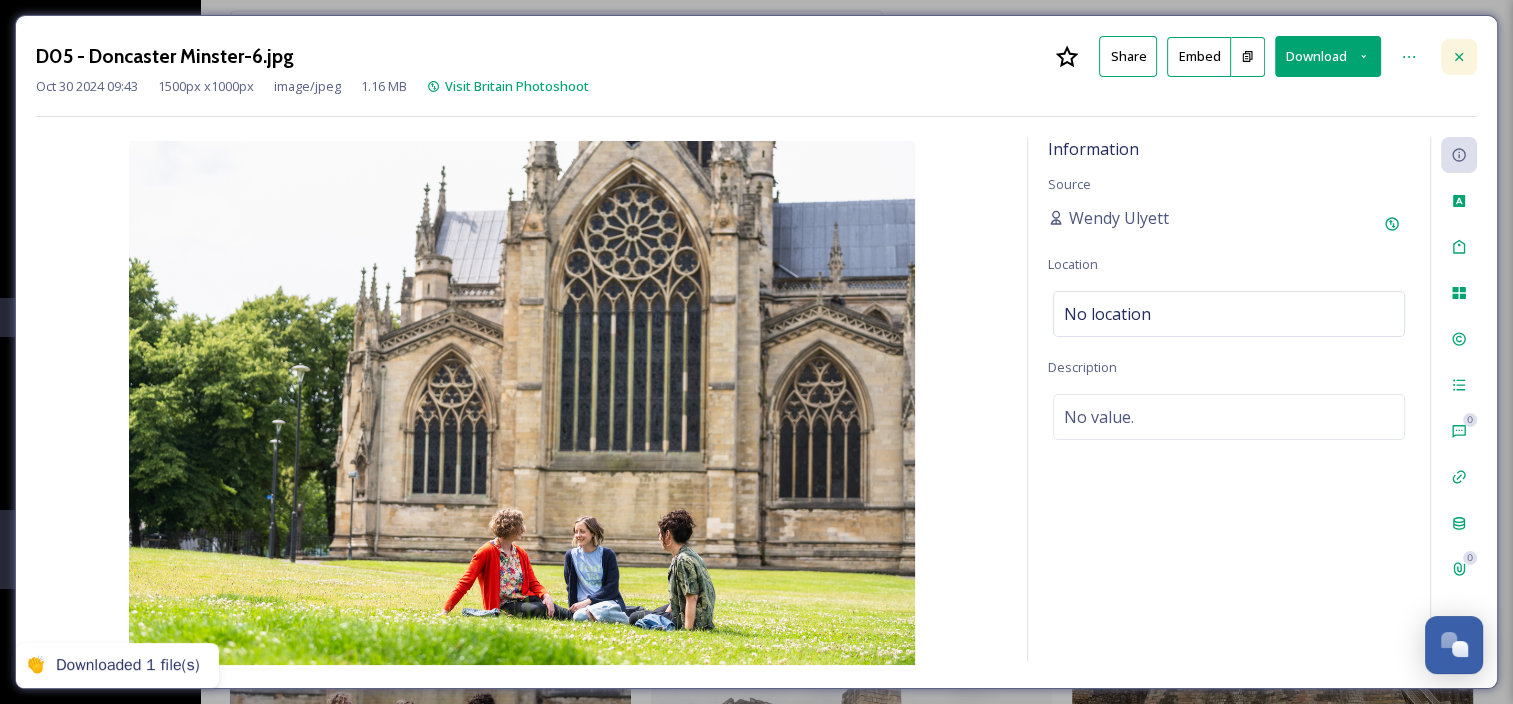 click 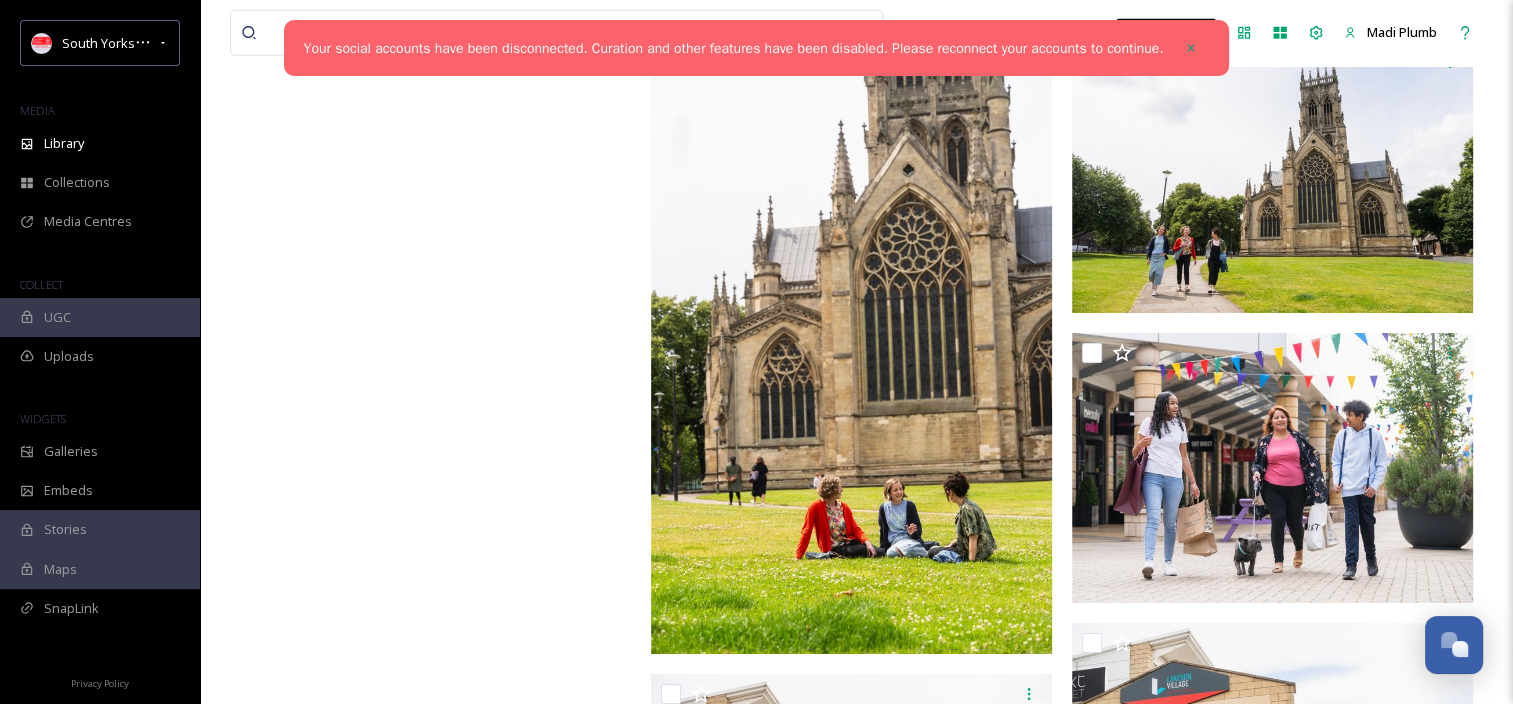 scroll, scrollTop: 13059, scrollLeft: 0, axis: vertical 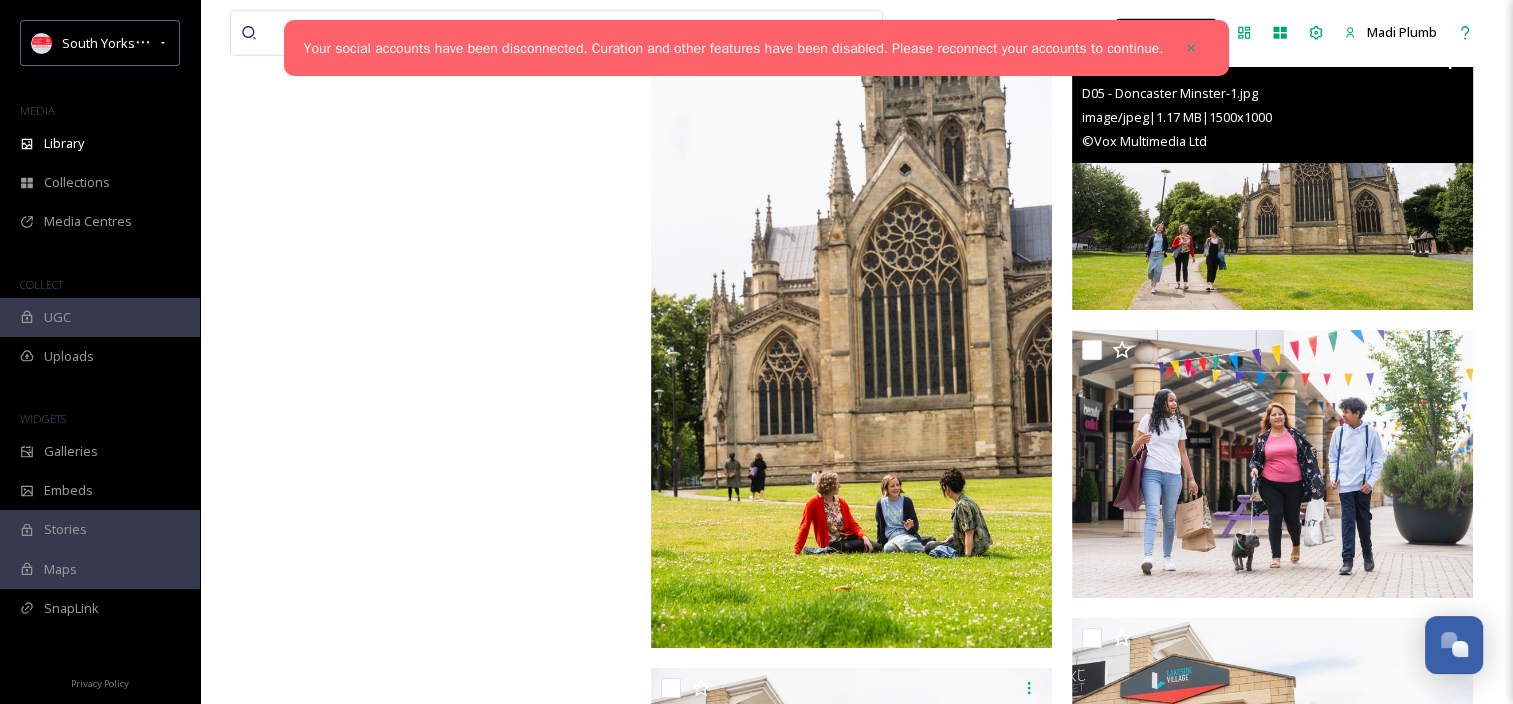 click at bounding box center [1272, 177] 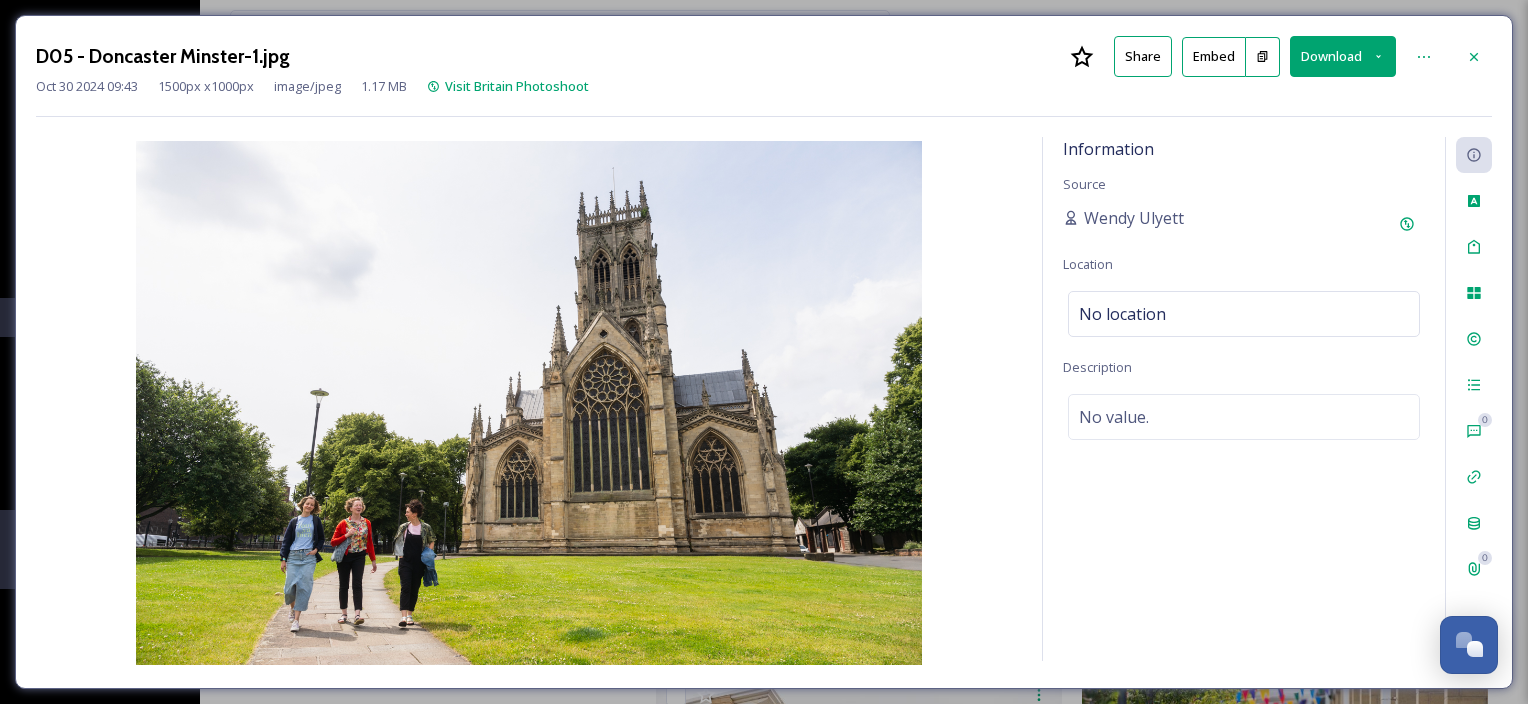click on "Download" at bounding box center [1343, 56] 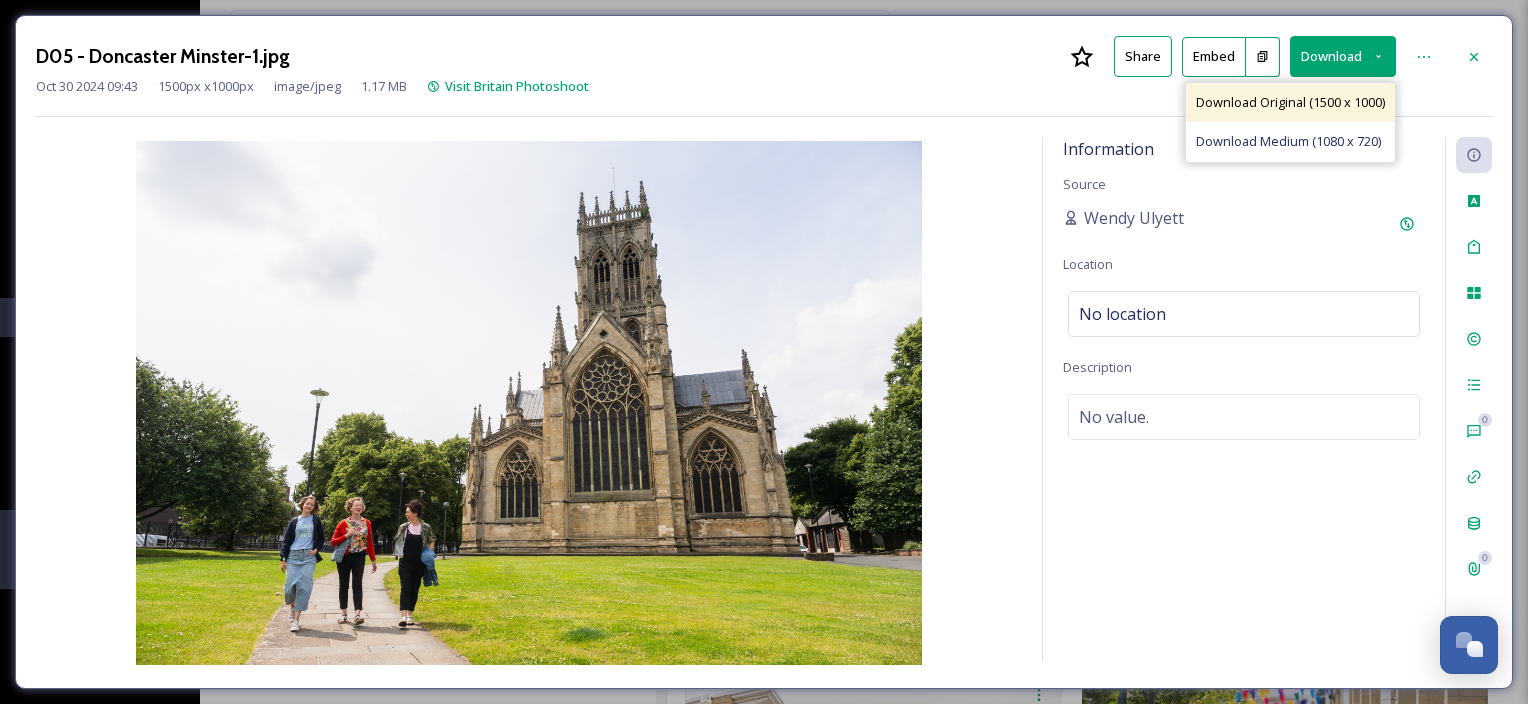 click on "Download Original (1500 x 1000)" at bounding box center (1290, 102) 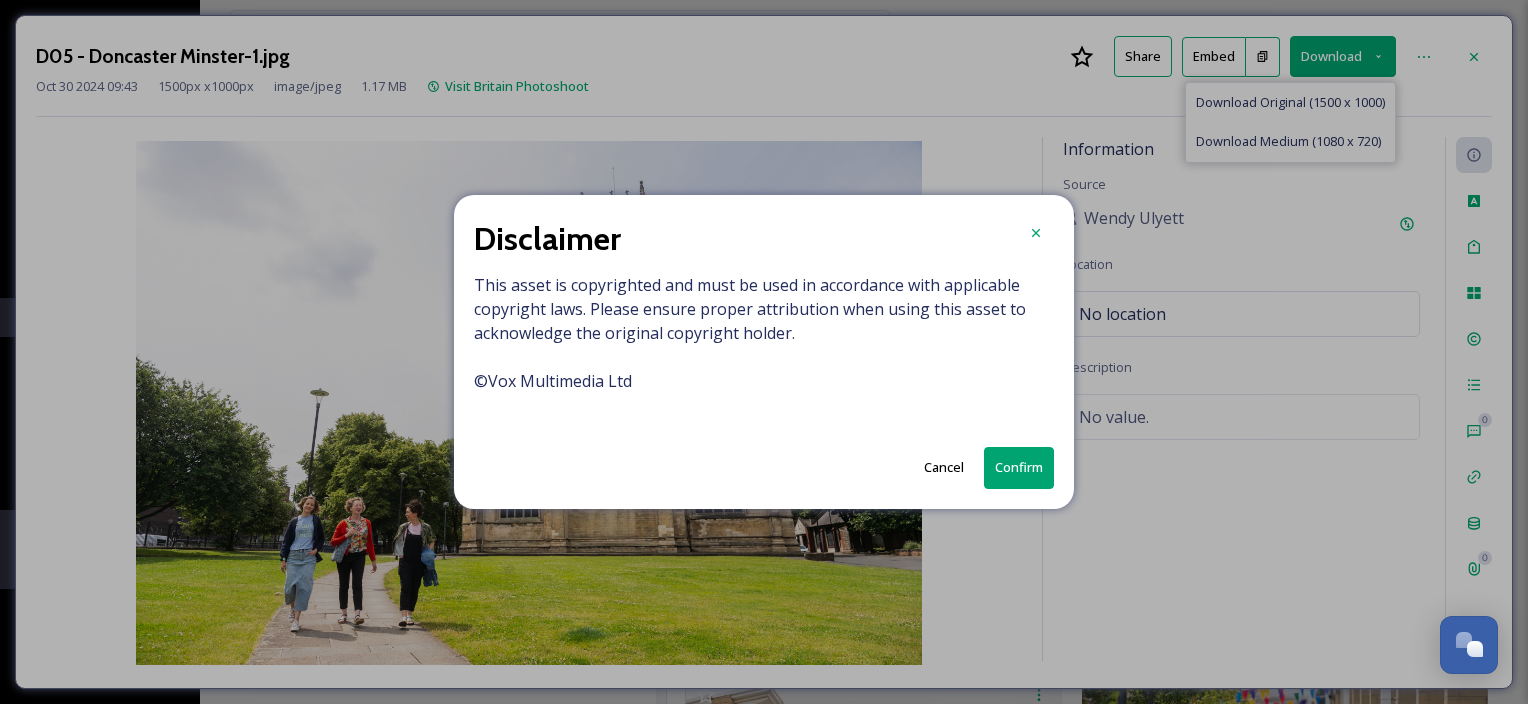 click on "Confirm" at bounding box center [1019, 467] 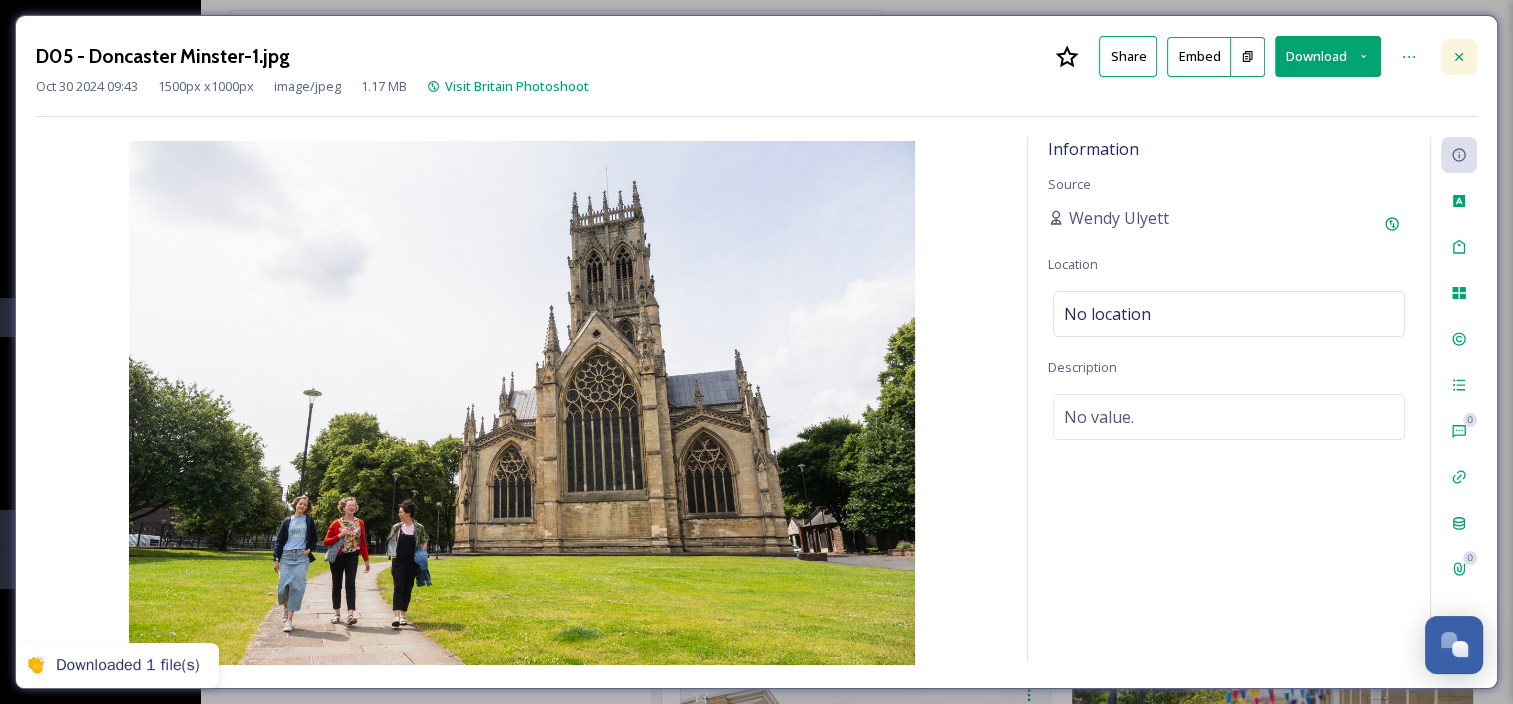 click 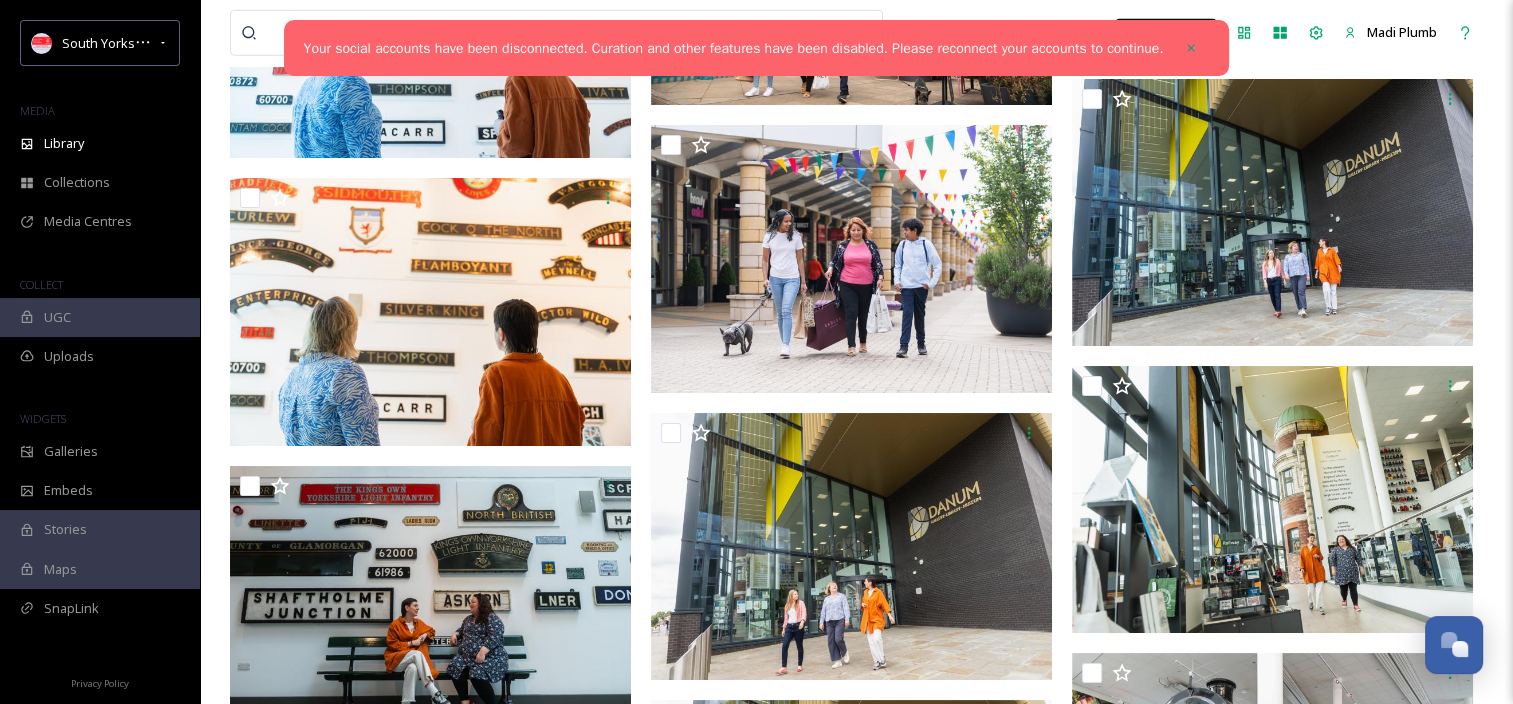 scroll, scrollTop: 13780, scrollLeft: 0, axis: vertical 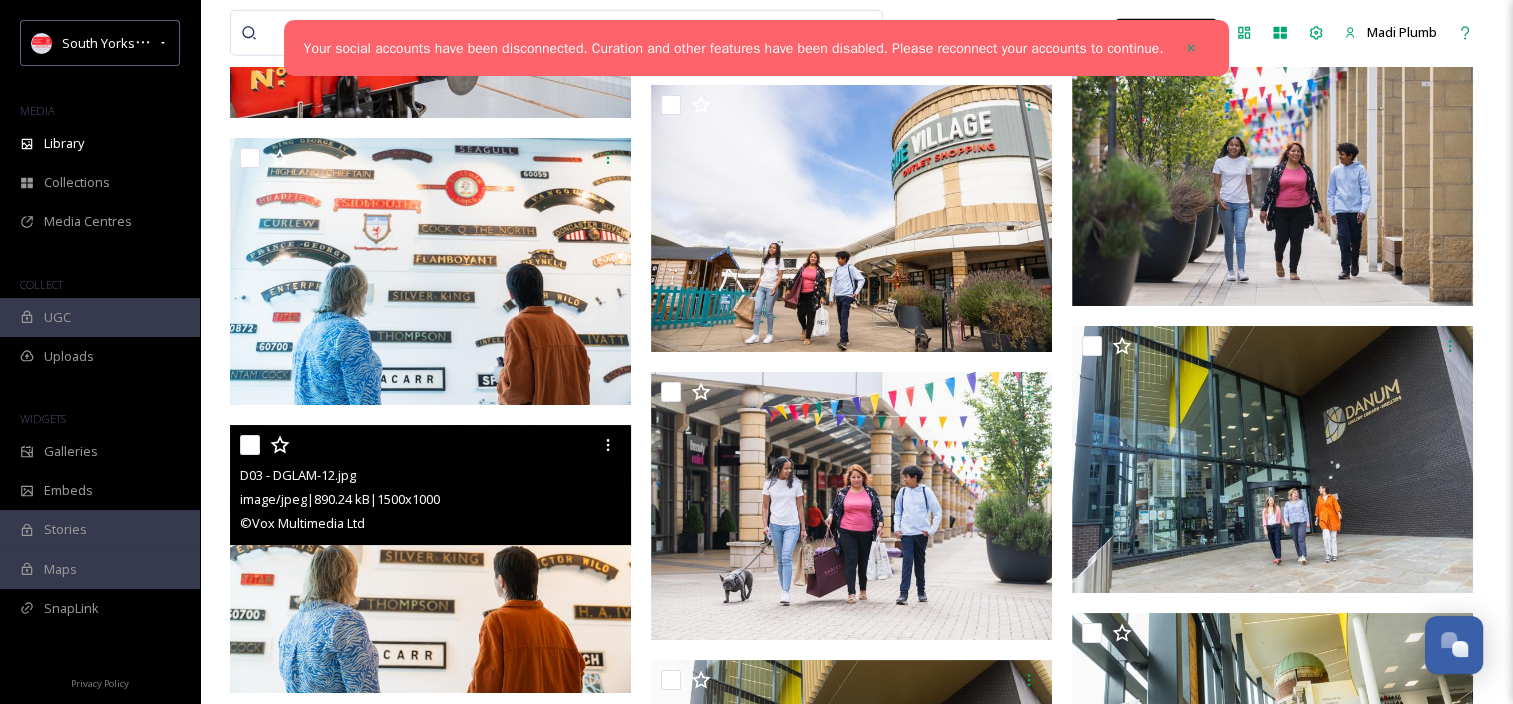 click at bounding box center [430, 559] 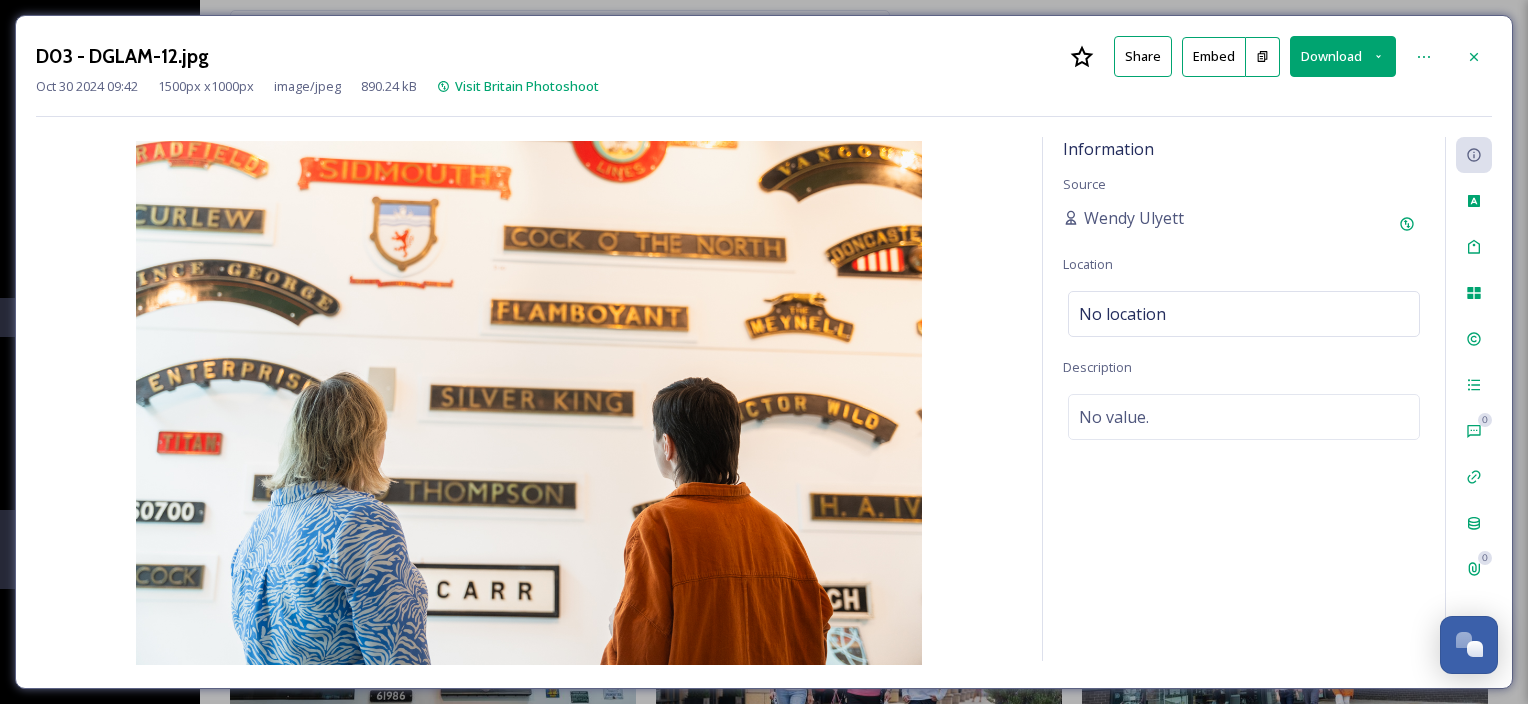 click on "Download" at bounding box center [1343, 56] 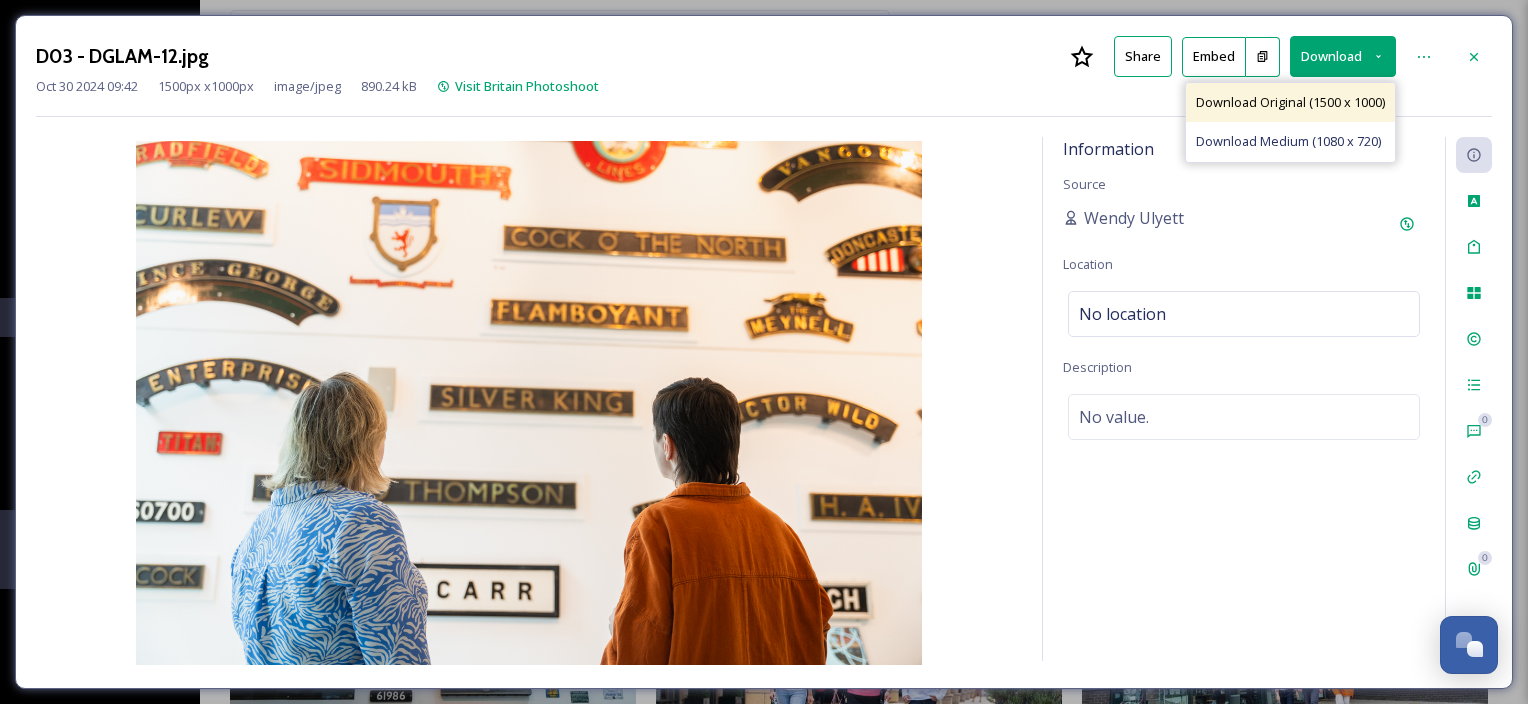 click on "Download Original (1500 x 1000)" at bounding box center [1290, 102] 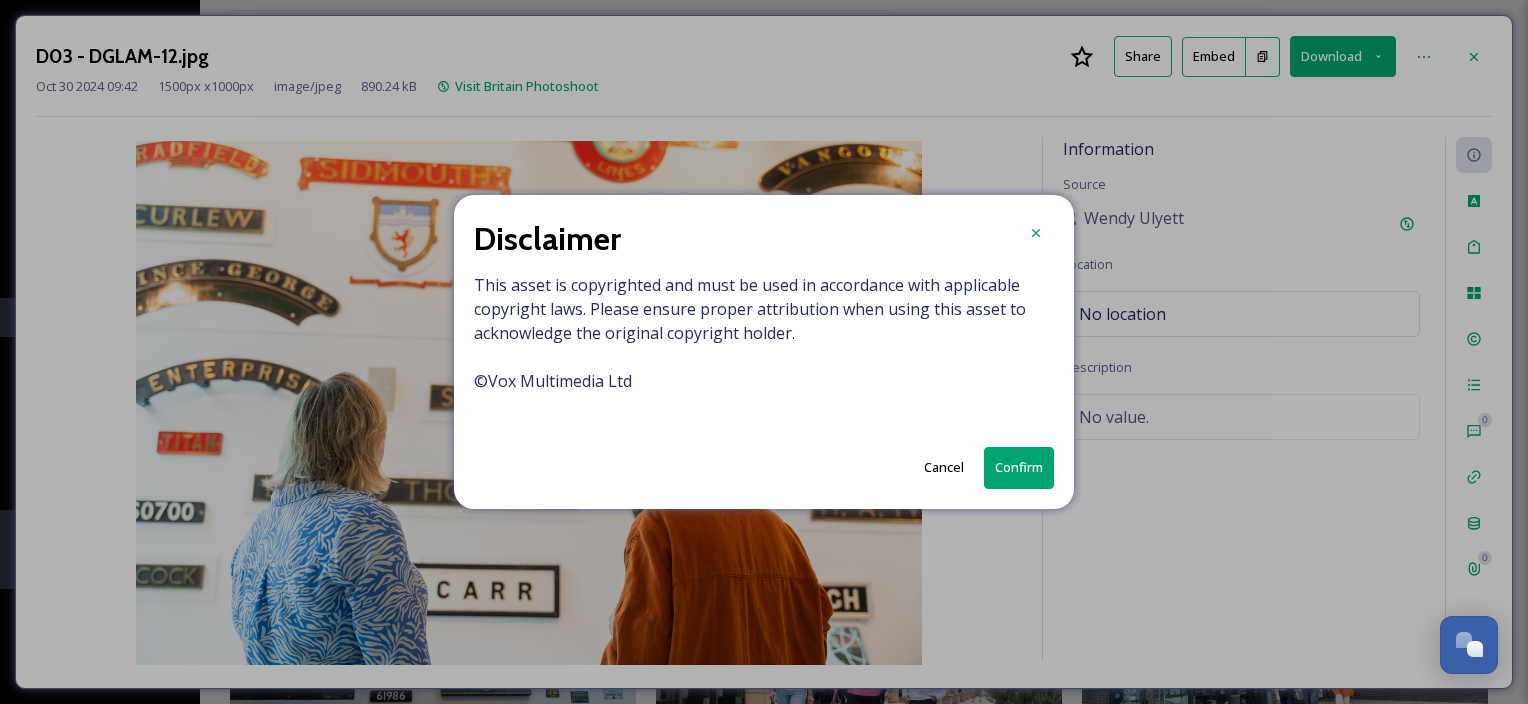 click on "Confirm" at bounding box center [1019, 467] 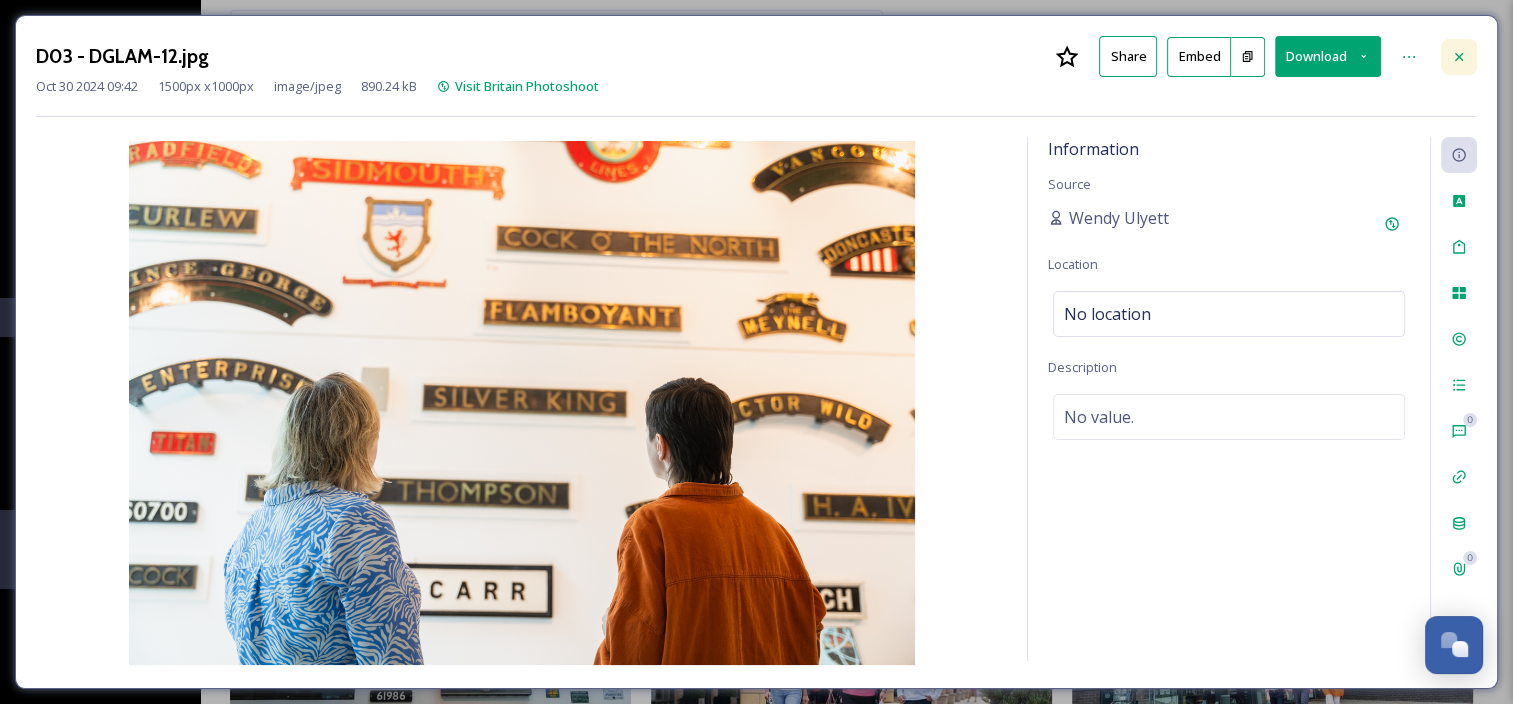 click 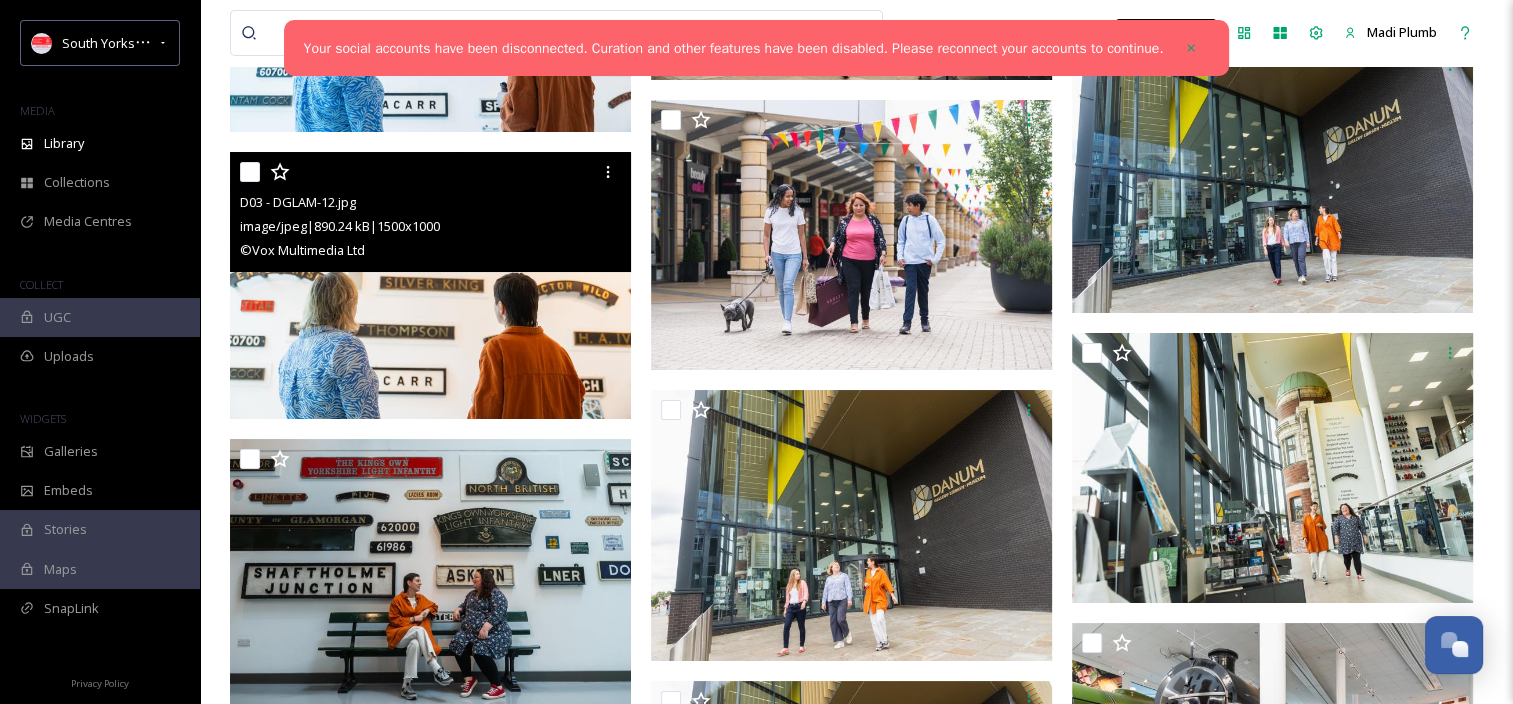 scroll, scrollTop: 14174, scrollLeft: 0, axis: vertical 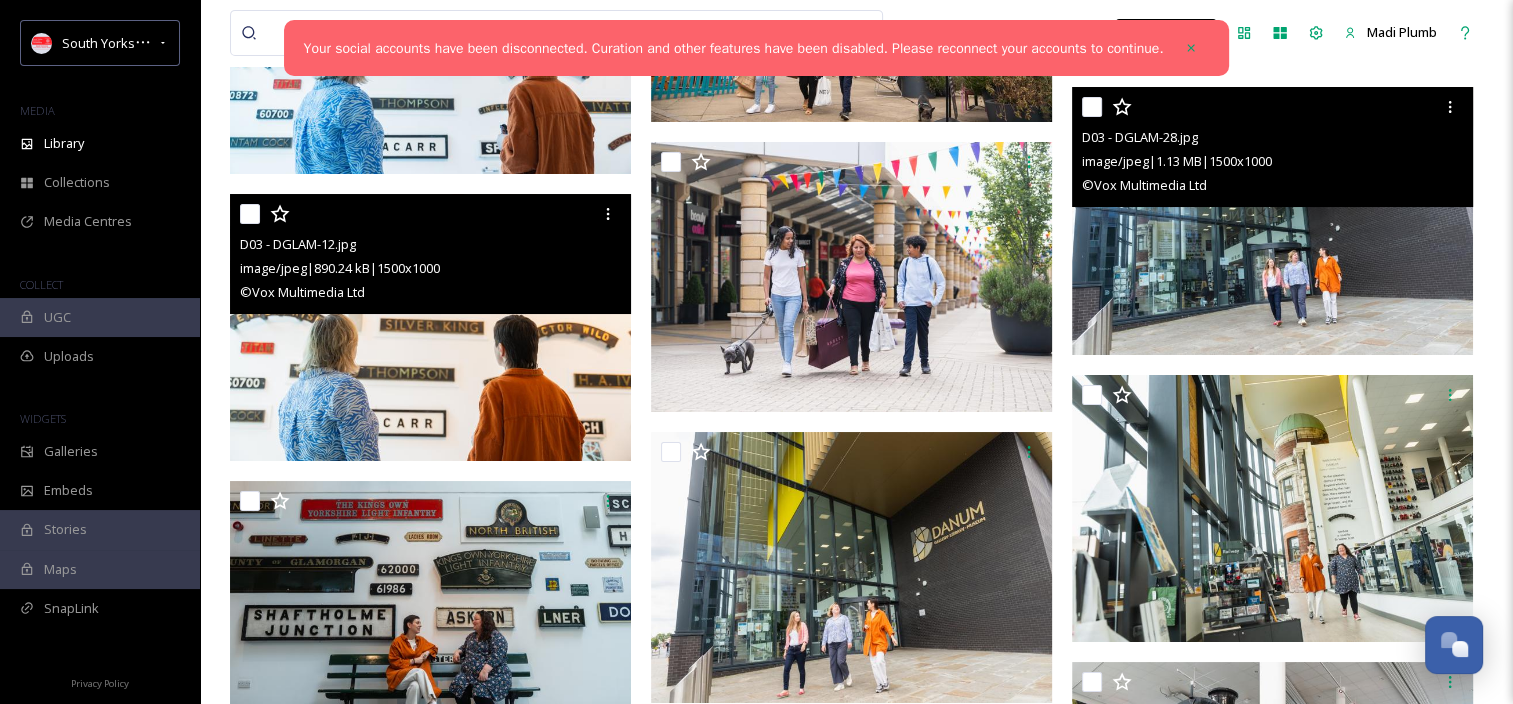 click at bounding box center [1272, 221] 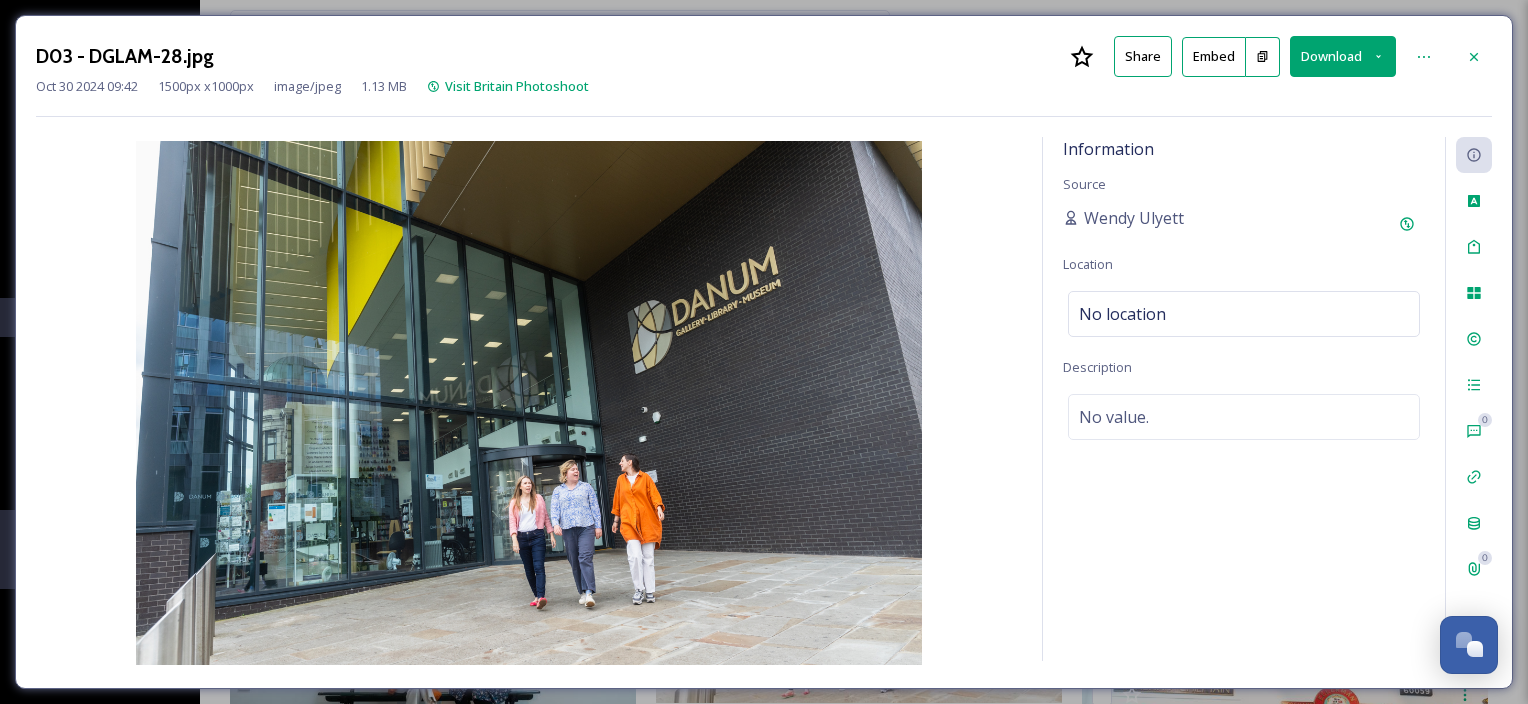 click 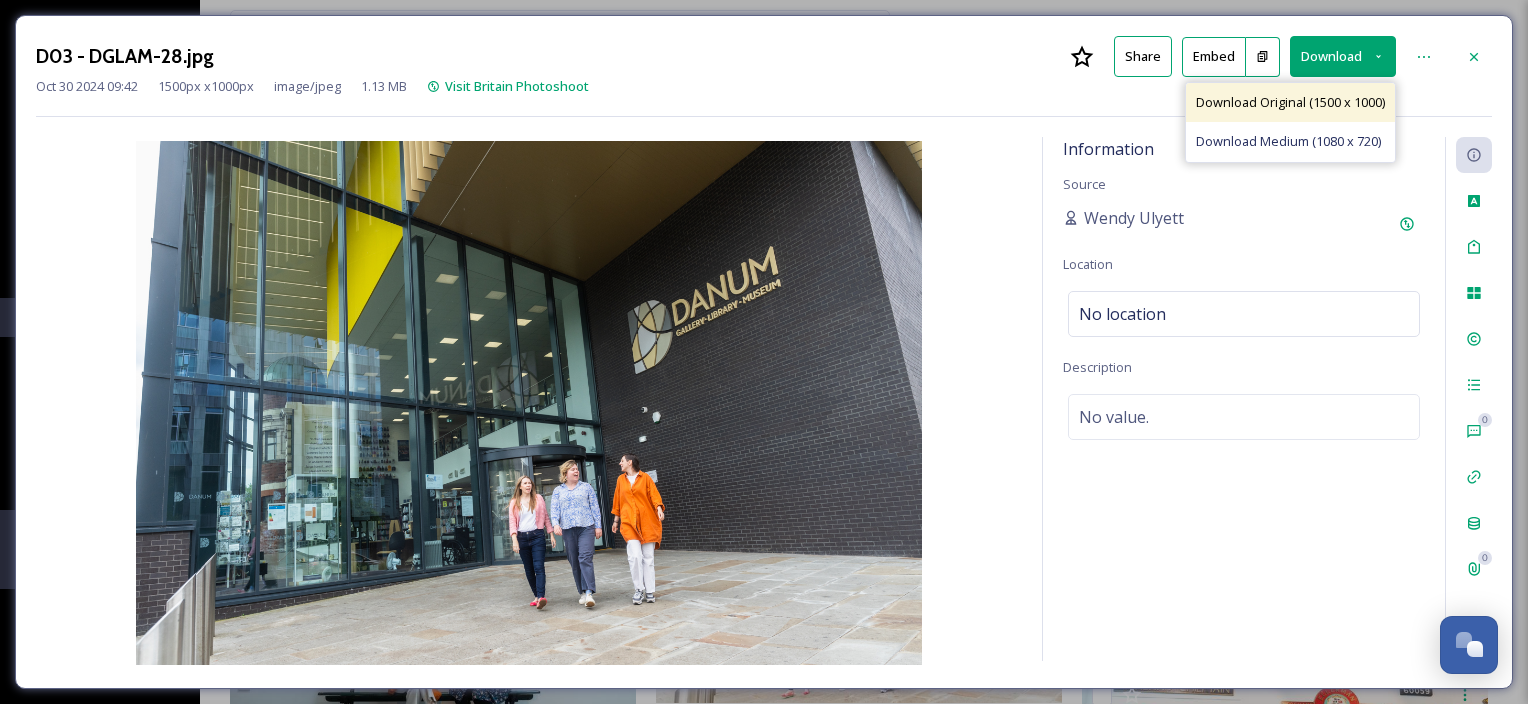 click on "Download Original (1500 x 1000)" at bounding box center (1290, 102) 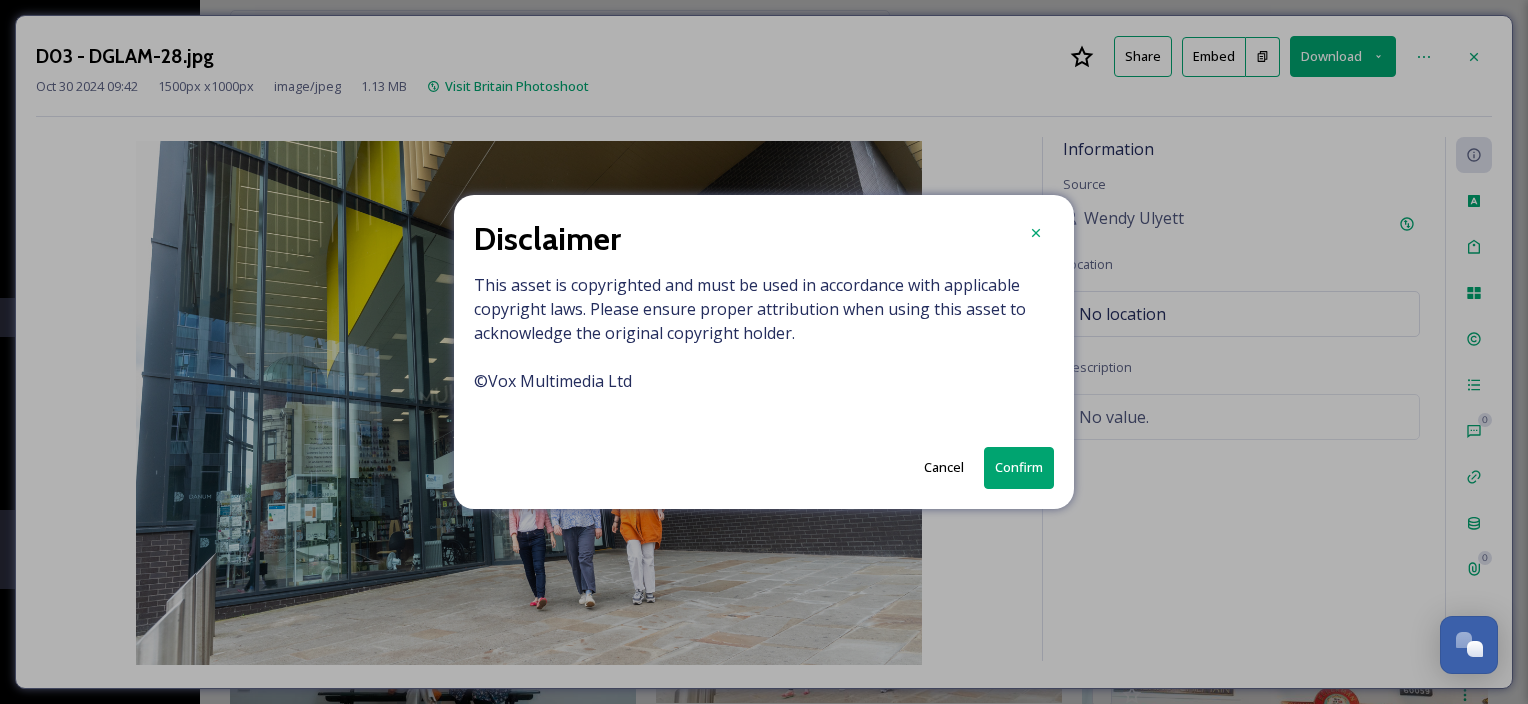 click on "Disclaimer This asset is copyrighted and must be used in accordance with applicable copyright laws. Please ensure proper attribution when using this asset to acknowledge the original copyright holder. © Vox Multimedia Ltd Cancel Confirm" at bounding box center [764, 351] 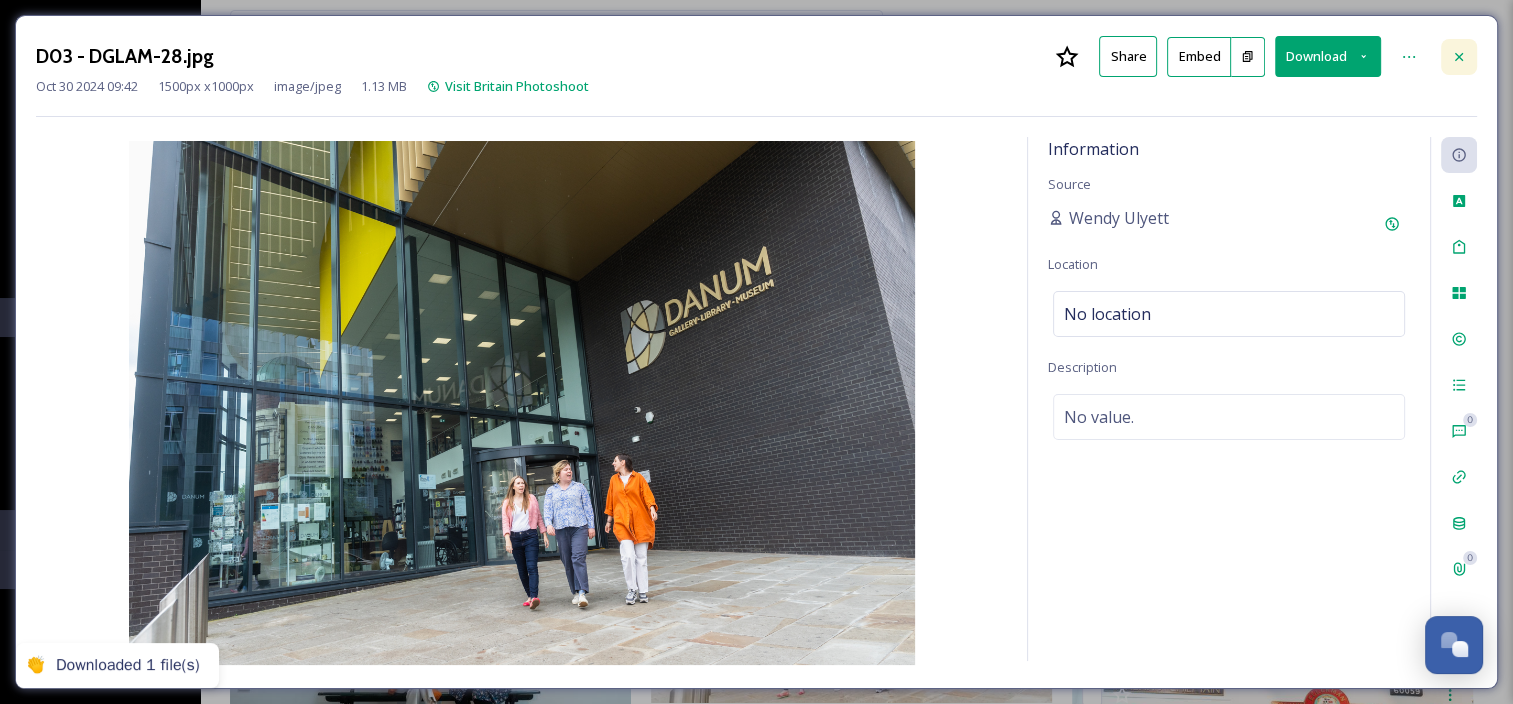 click at bounding box center (1459, 57) 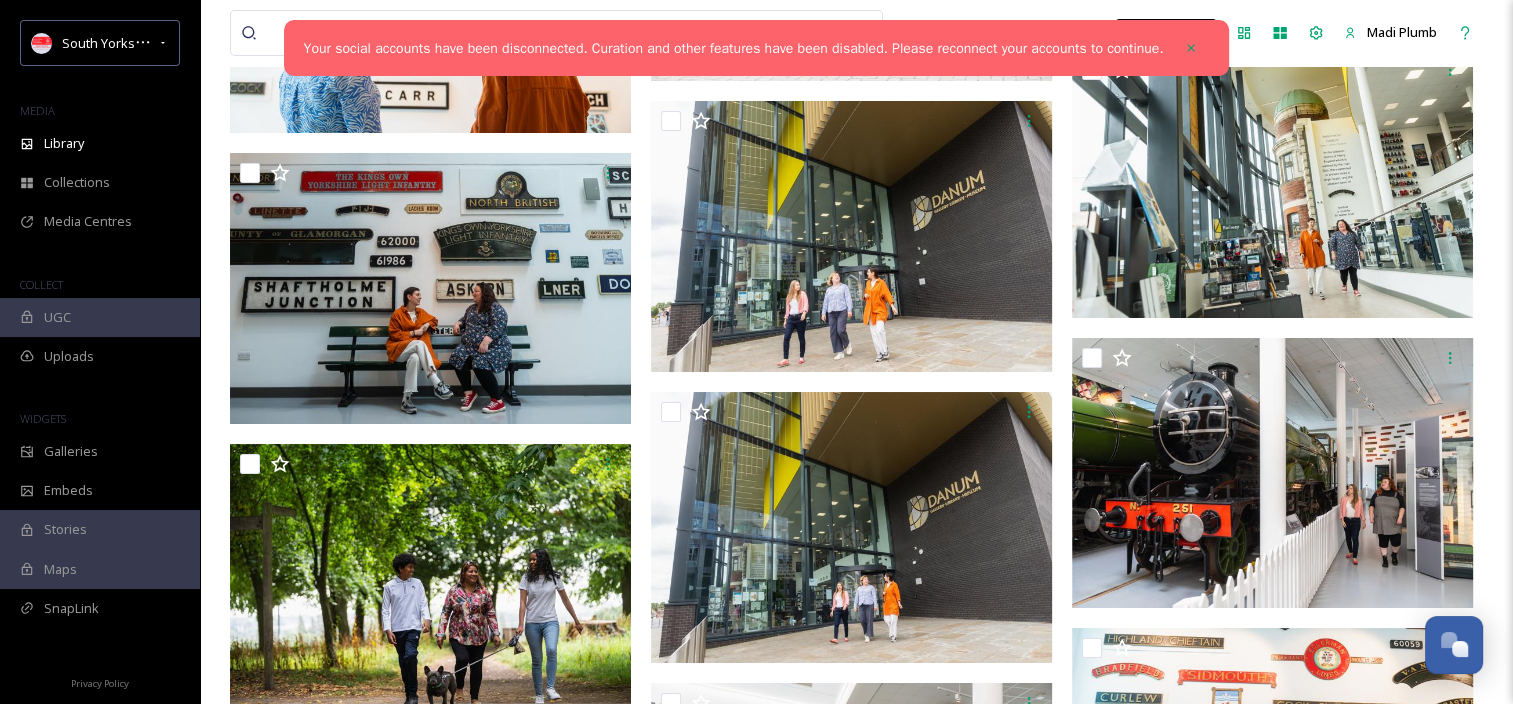 scroll, scrollTop: 14411, scrollLeft: 0, axis: vertical 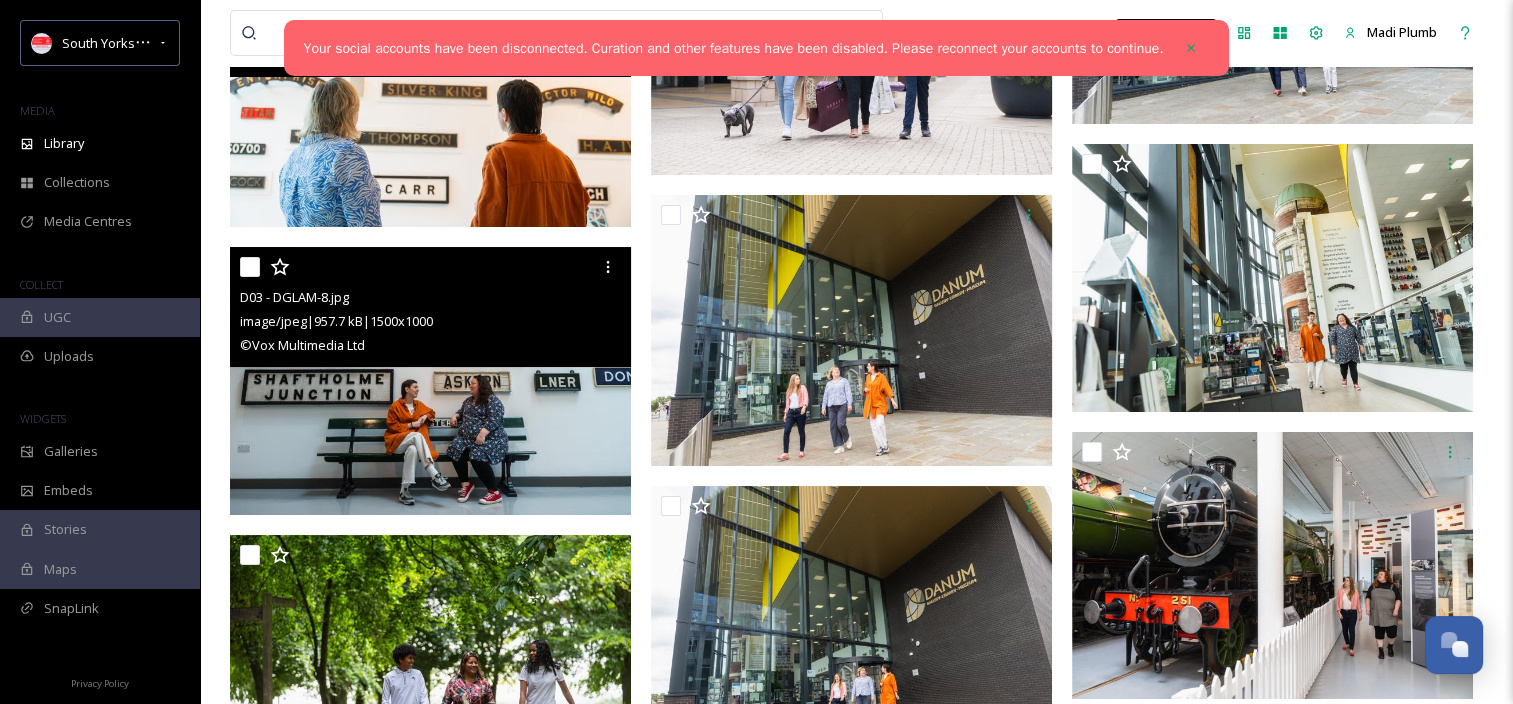 click at bounding box center [430, 381] 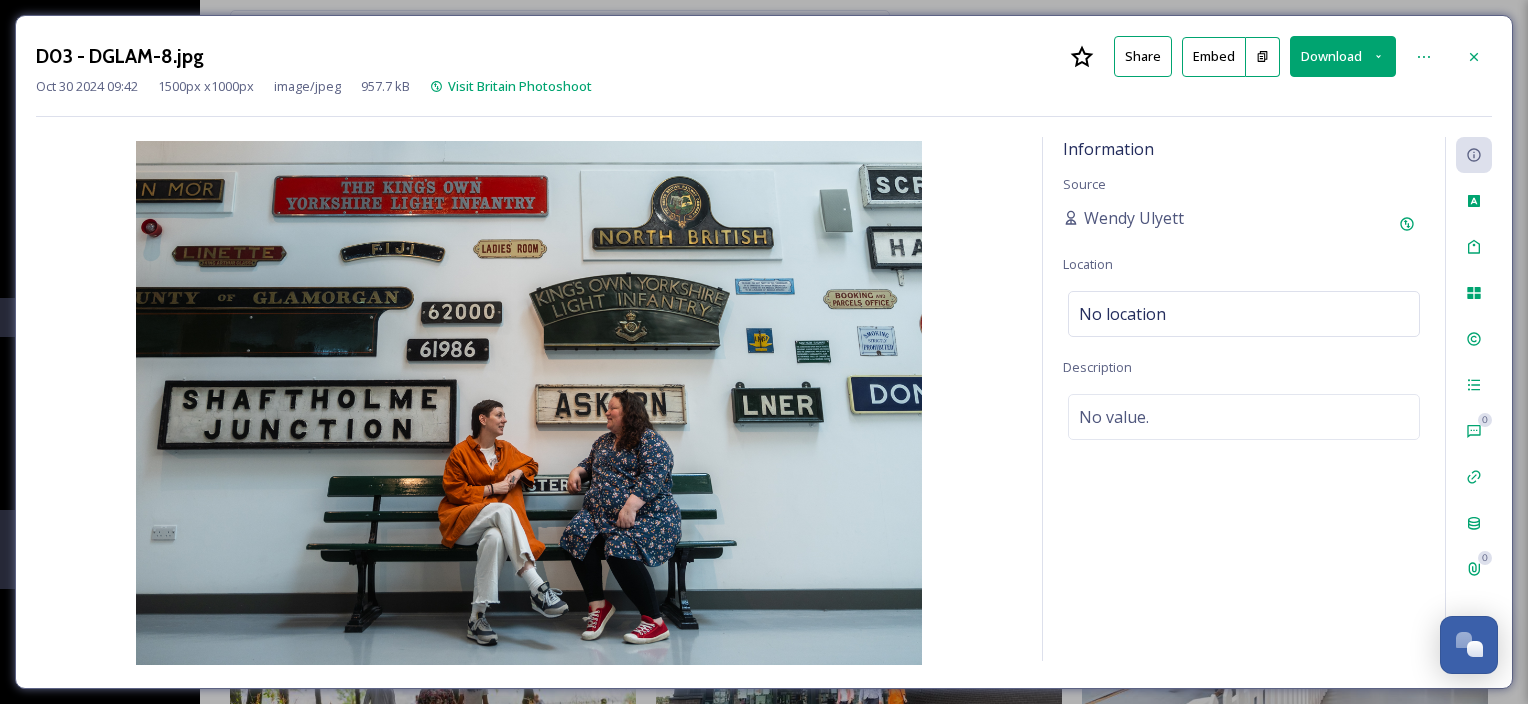 click on "Download" at bounding box center [1343, 56] 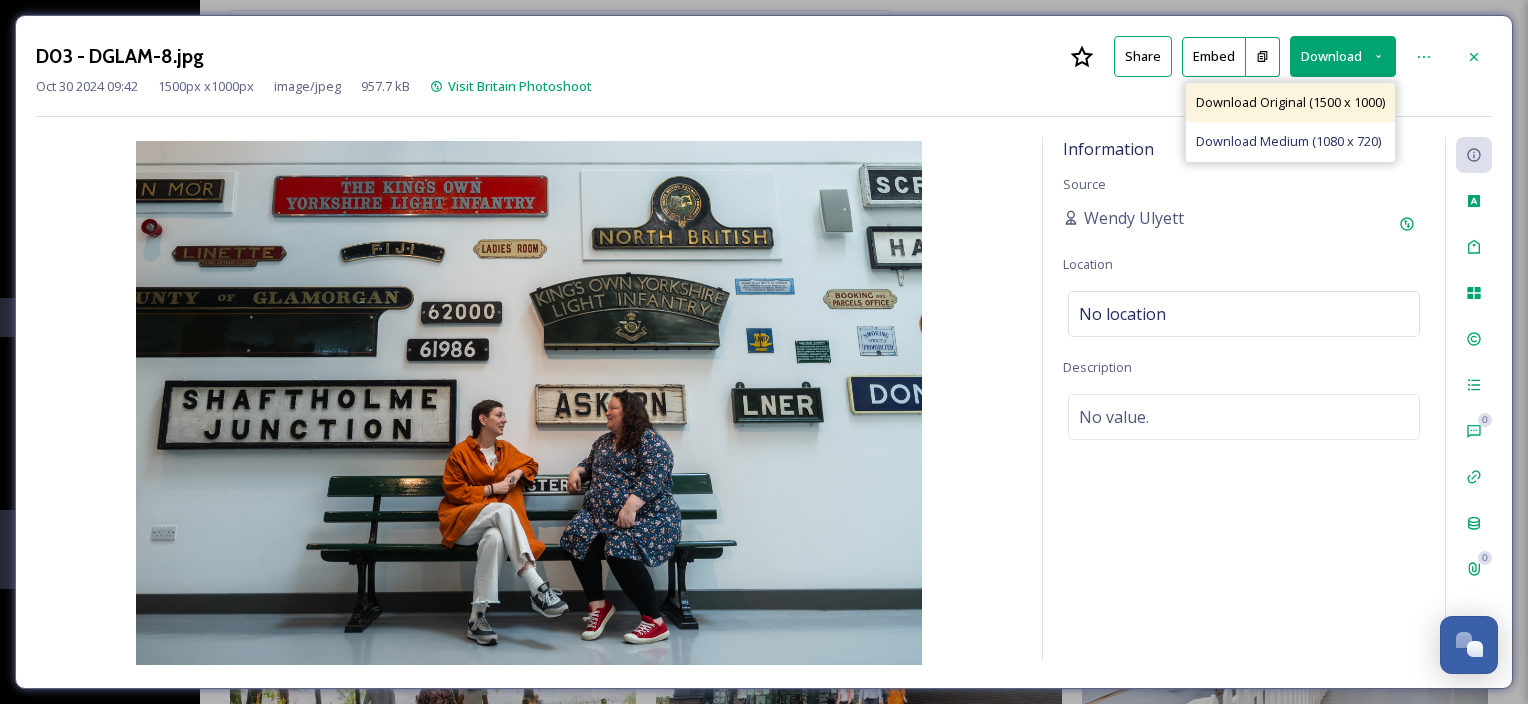 click on "Download Original (1500 x 1000)" at bounding box center [1290, 102] 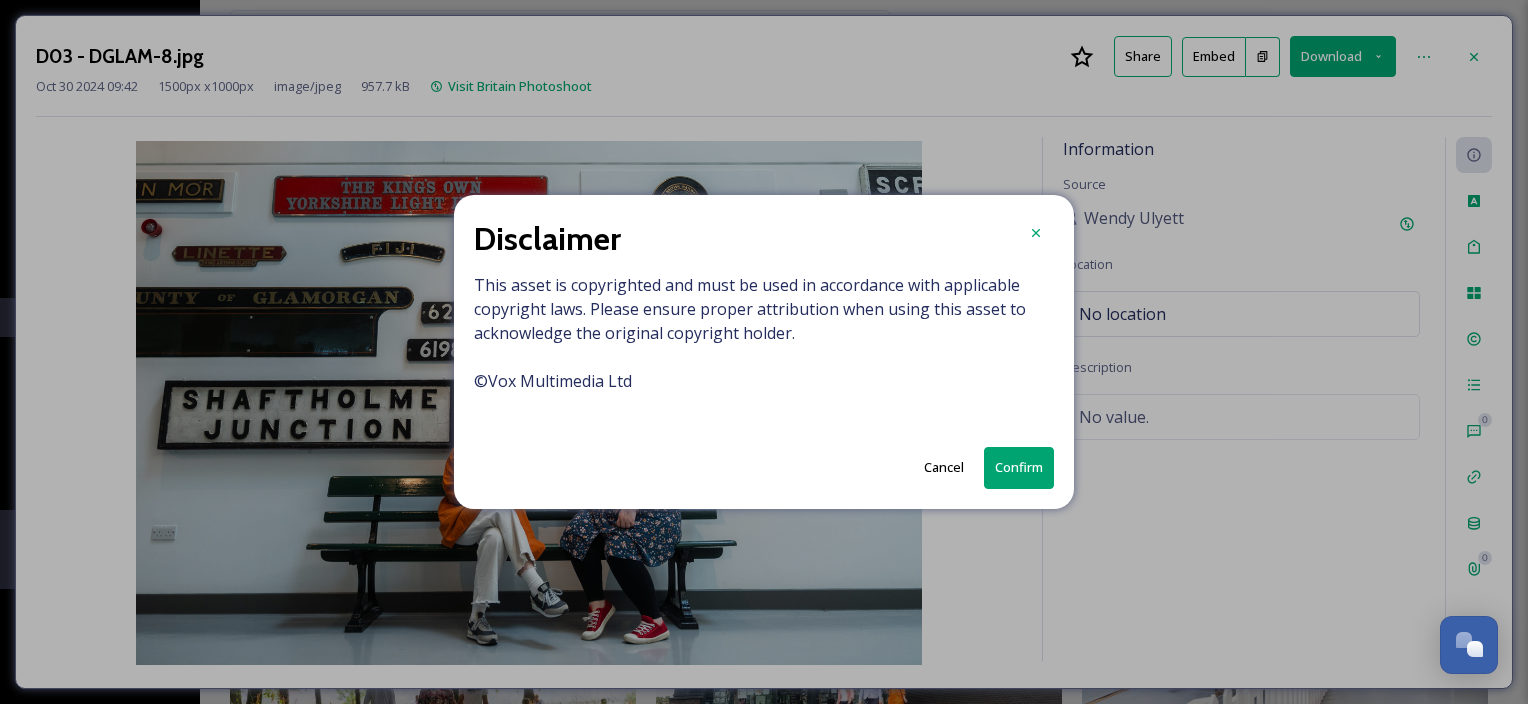 click on "Confirm" at bounding box center [1019, 467] 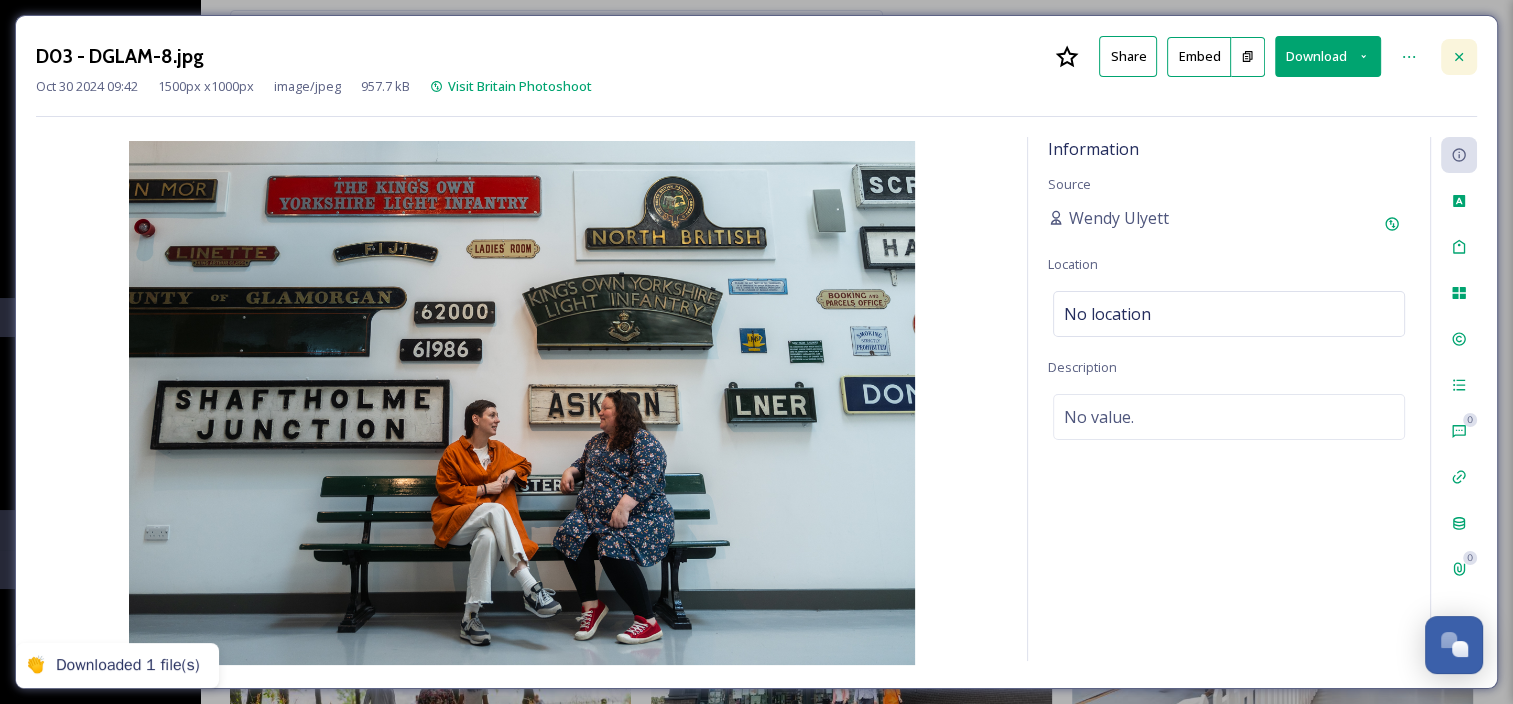 click 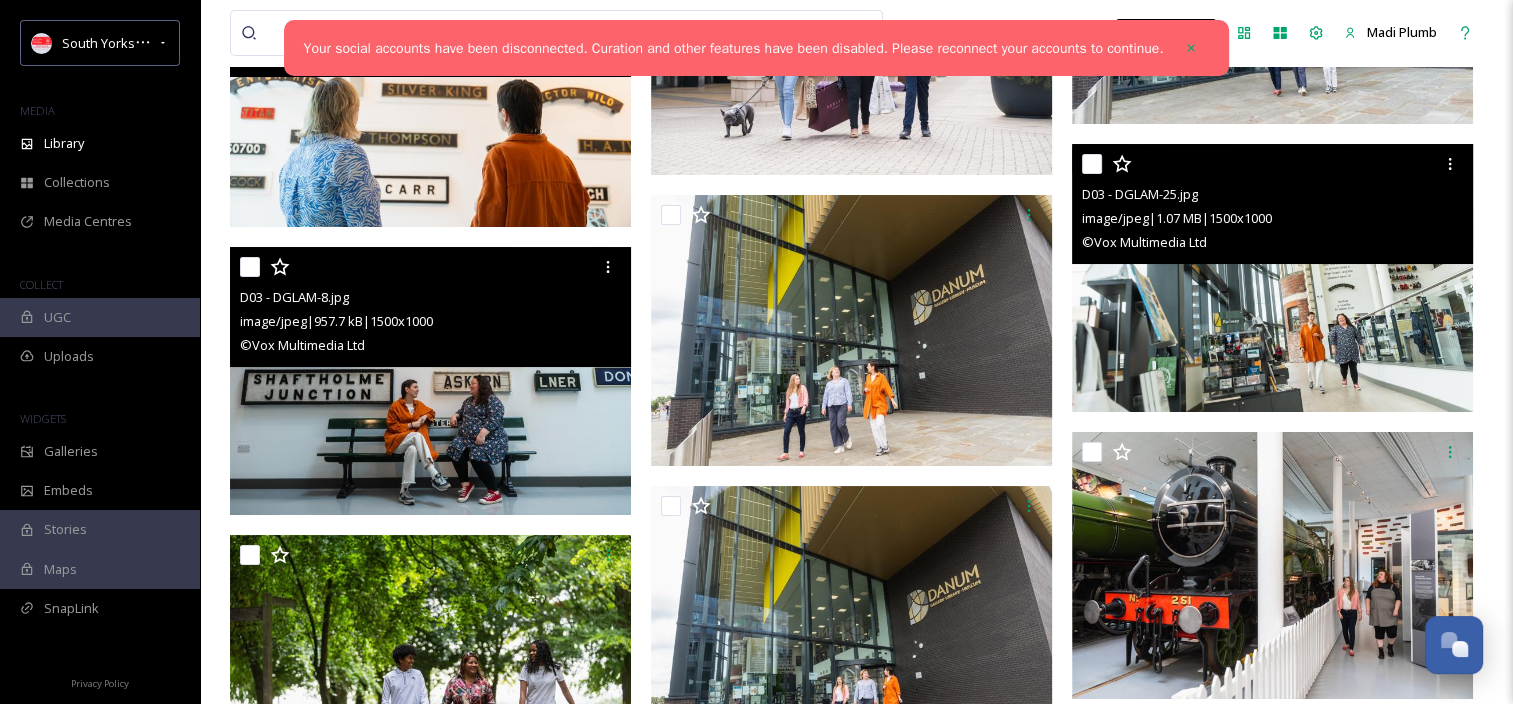click on "D03 - DGLAM-25.jpg image/jpeg  |  1.07 MB  |  1500  x  1000 © Vox Multimedia Ltd" at bounding box center [1272, 204] 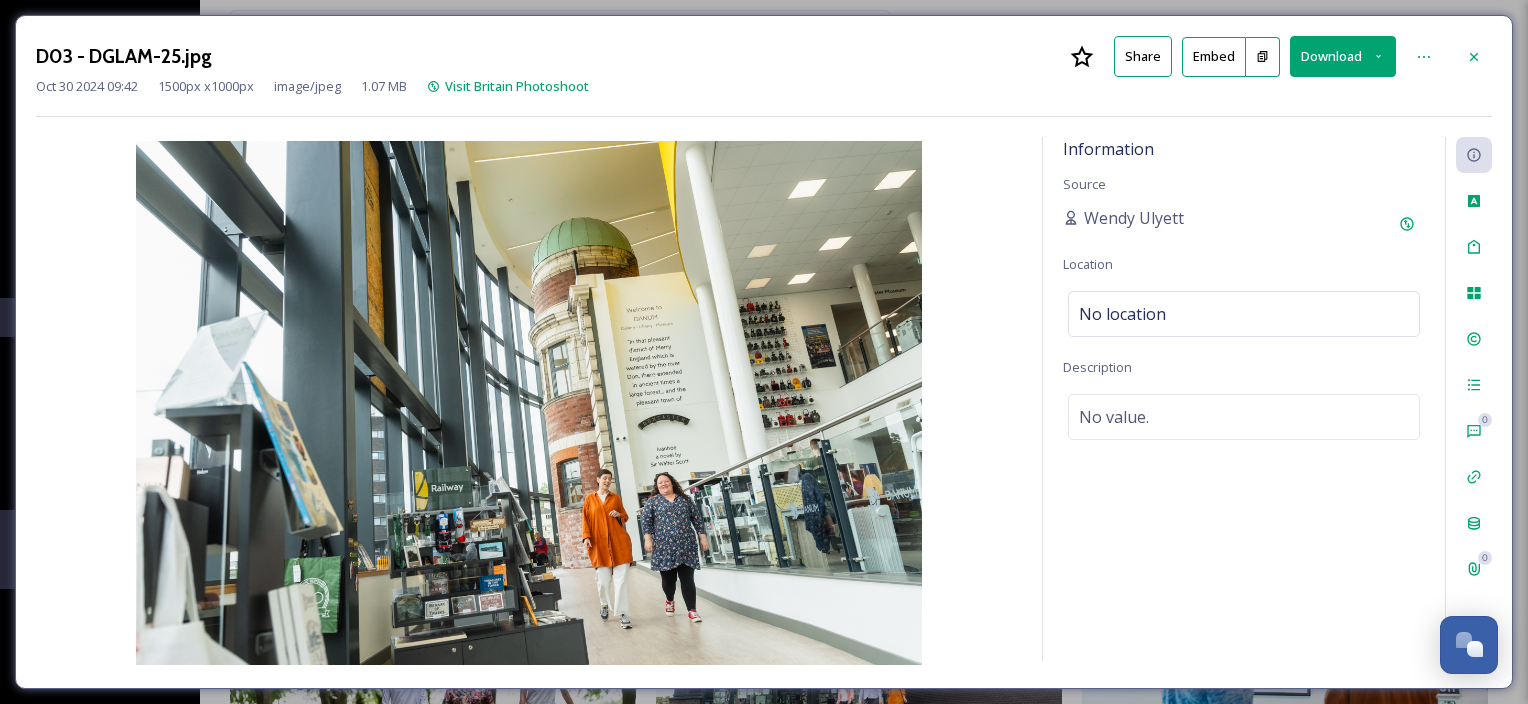 click on "Download" at bounding box center [1343, 56] 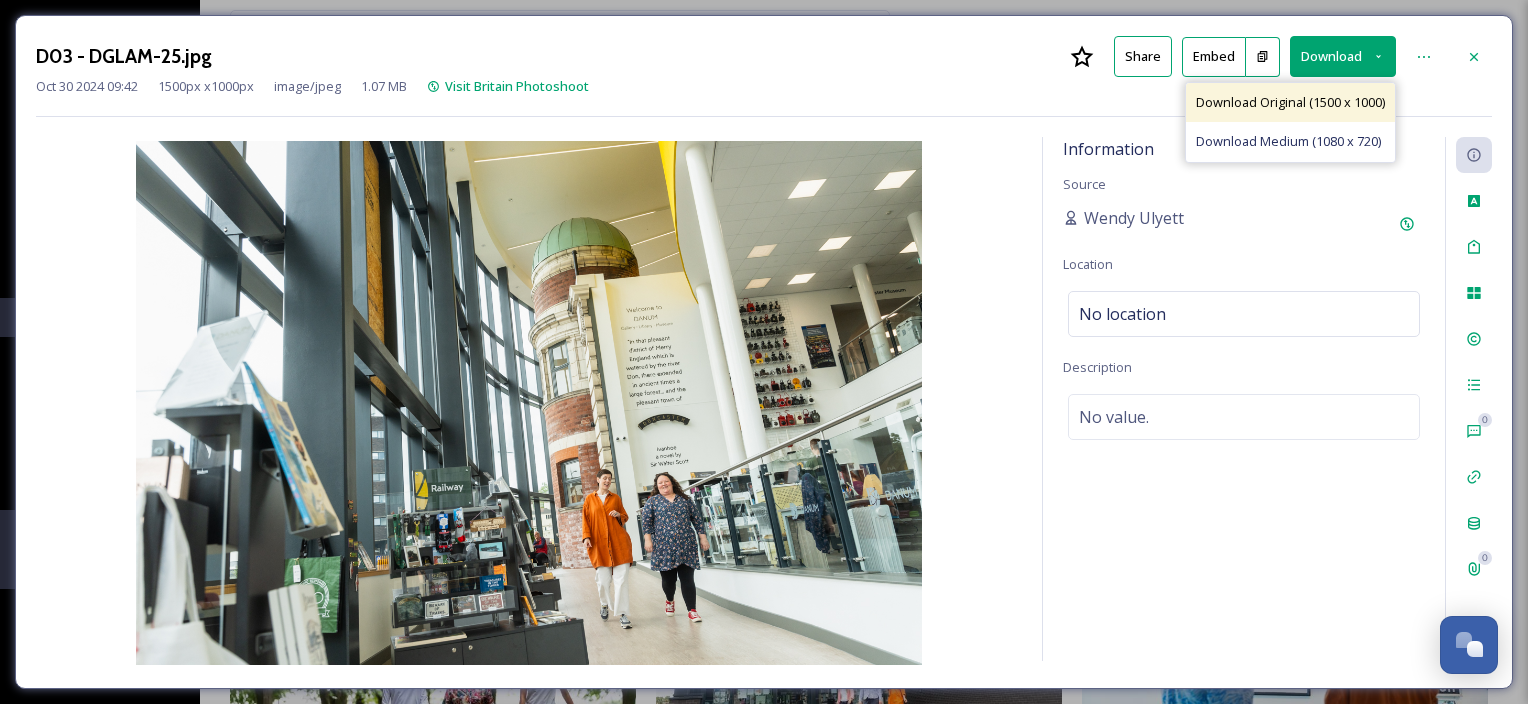 click on "Download Original (1500 x 1000)" at bounding box center [1290, 102] 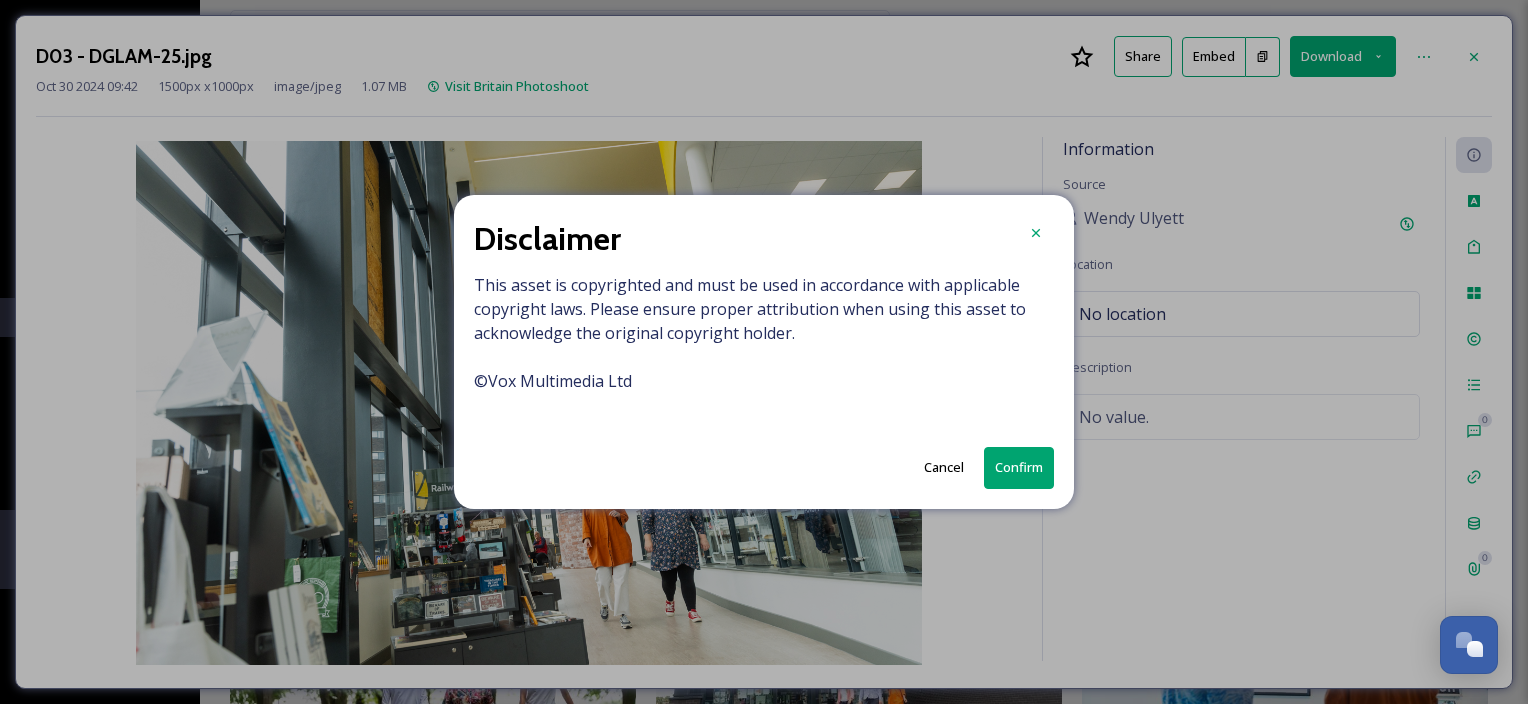 click on "Confirm" at bounding box center [1019, 467] 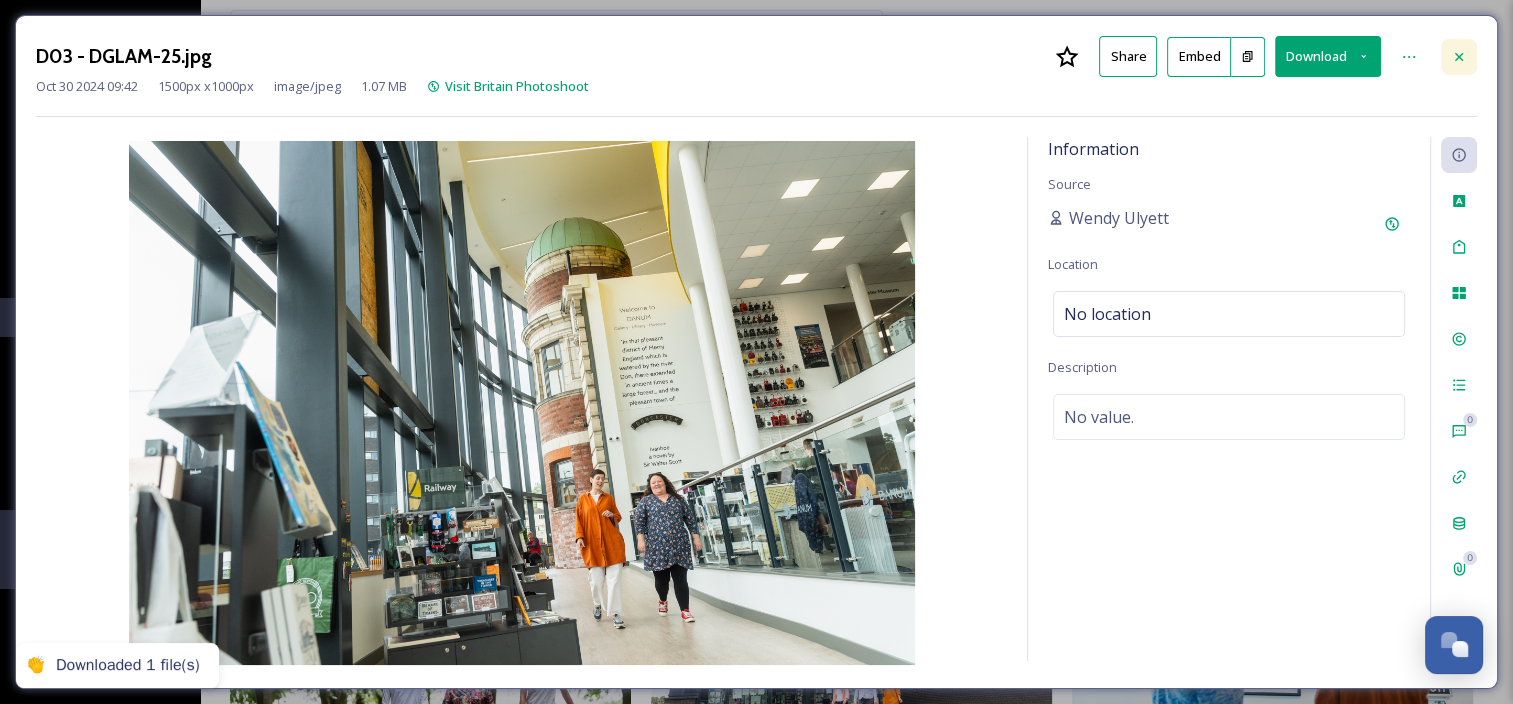 click at bounding box center (1459, 57) 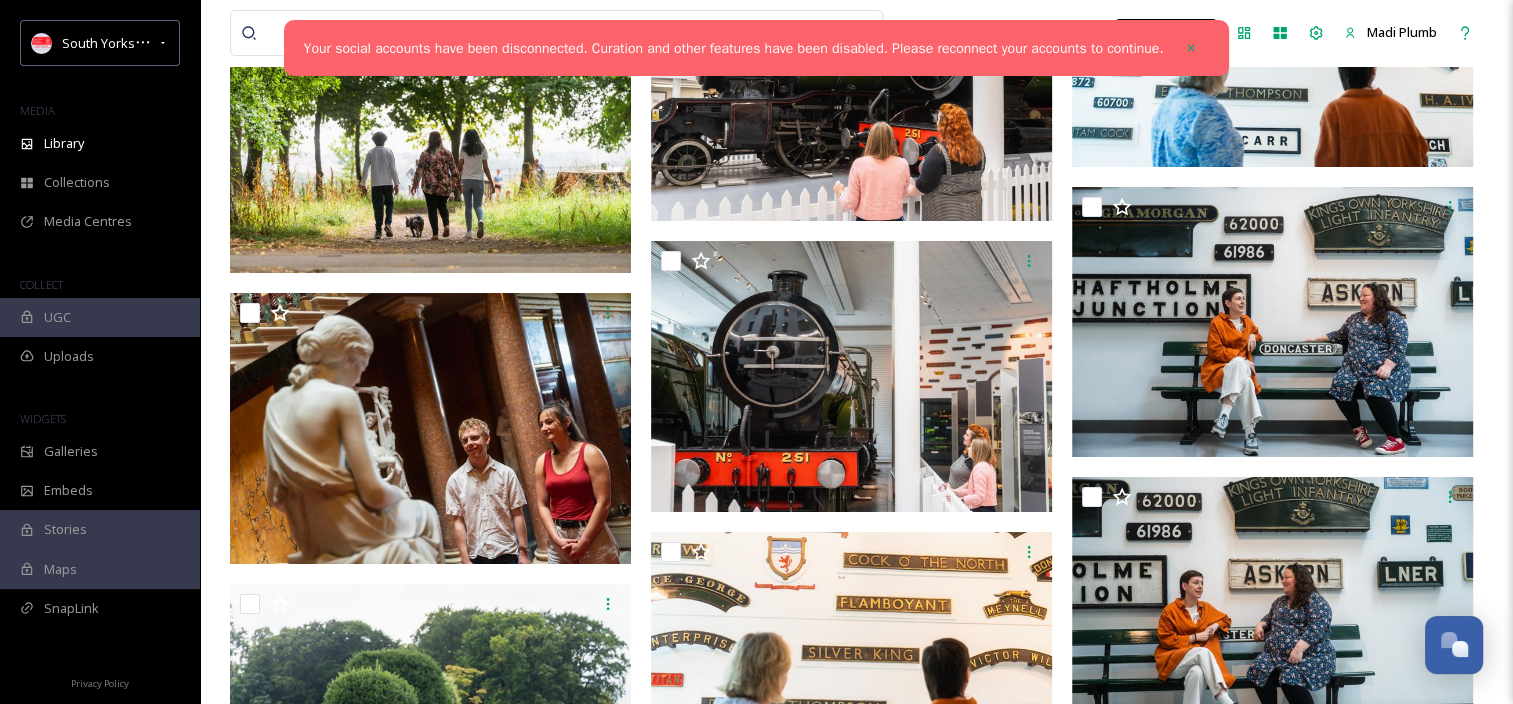 scroll, scrollTop: 15119, scrollLeft: 0, axis: vertical 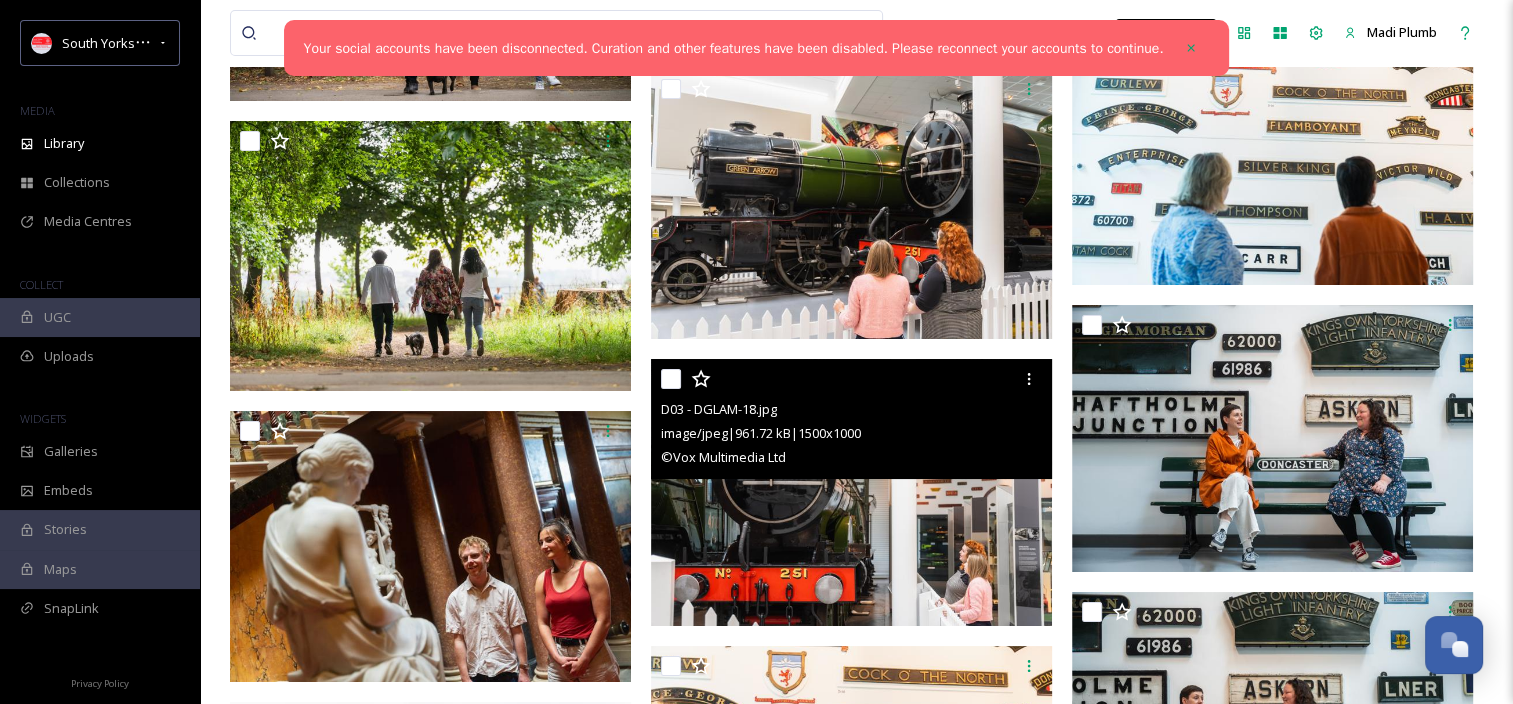 click at bounding box center [851, 493] 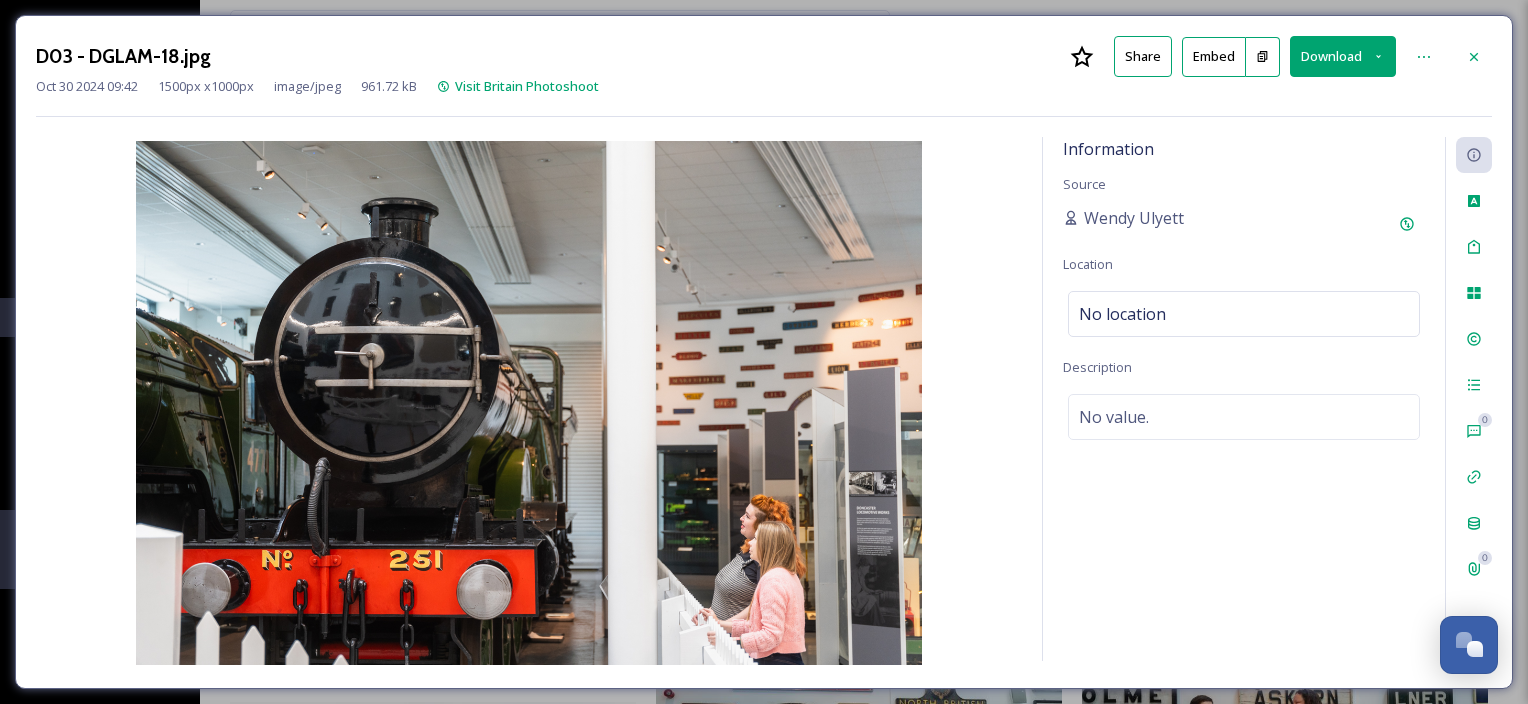 click 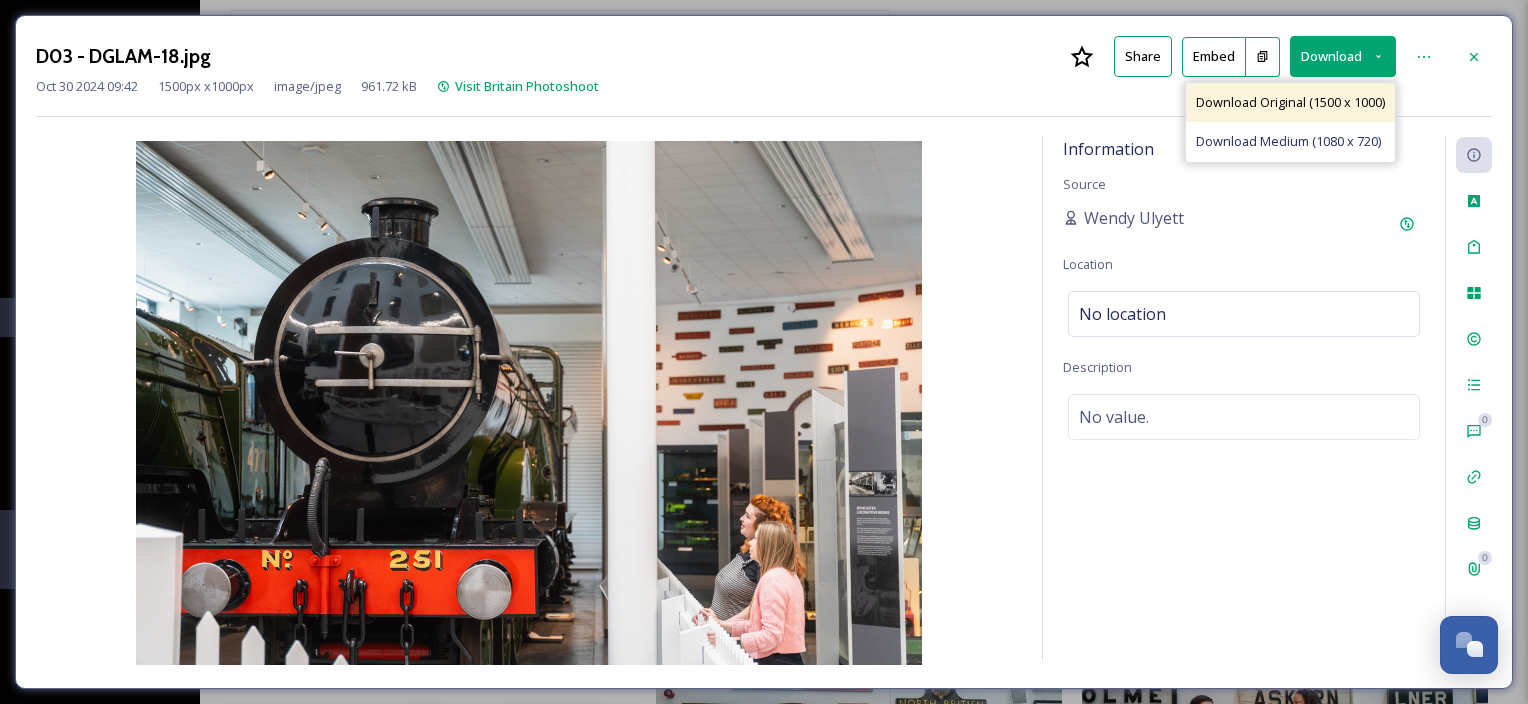 click on "Download Original (1500 x 1000)" at bounding box center (1290, 102) 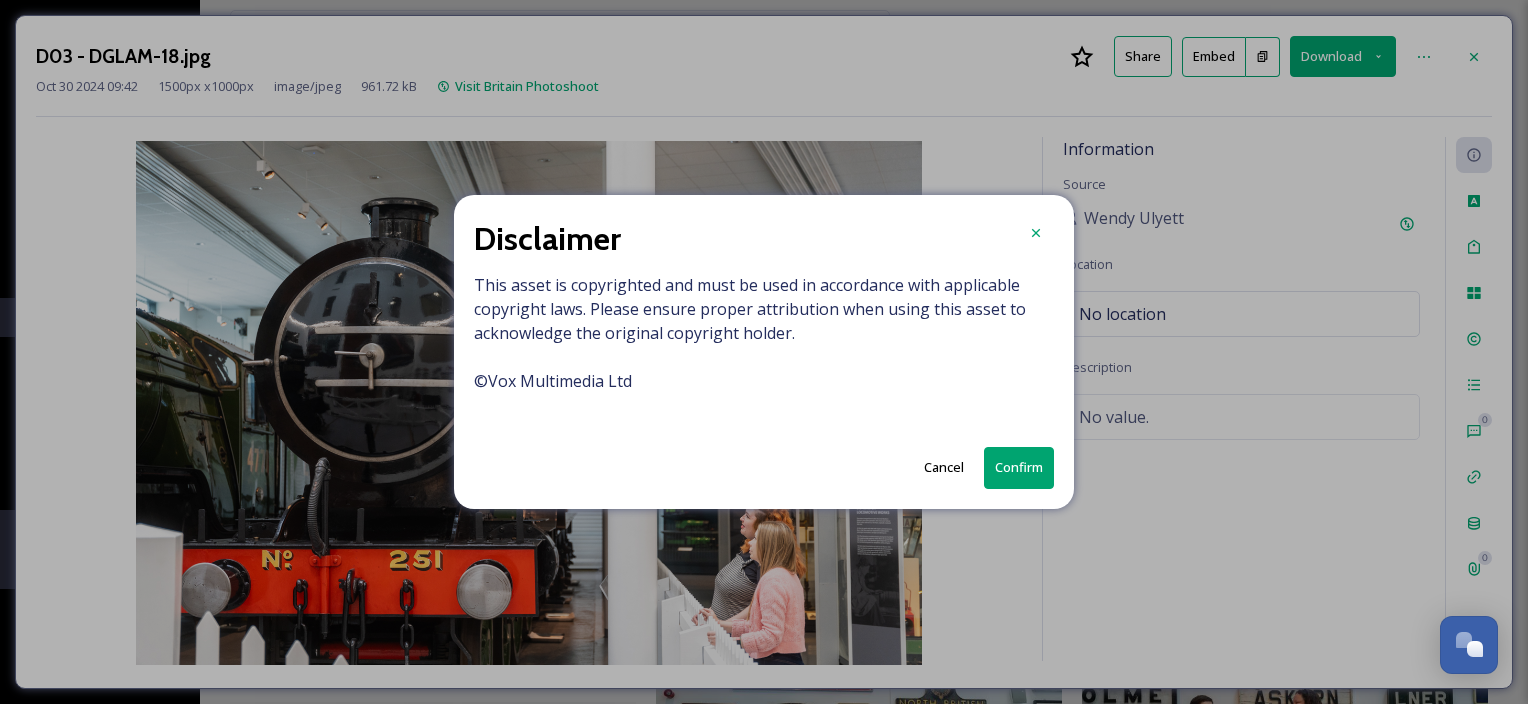 click on "Confirm" at bounding box center (1019, 467) 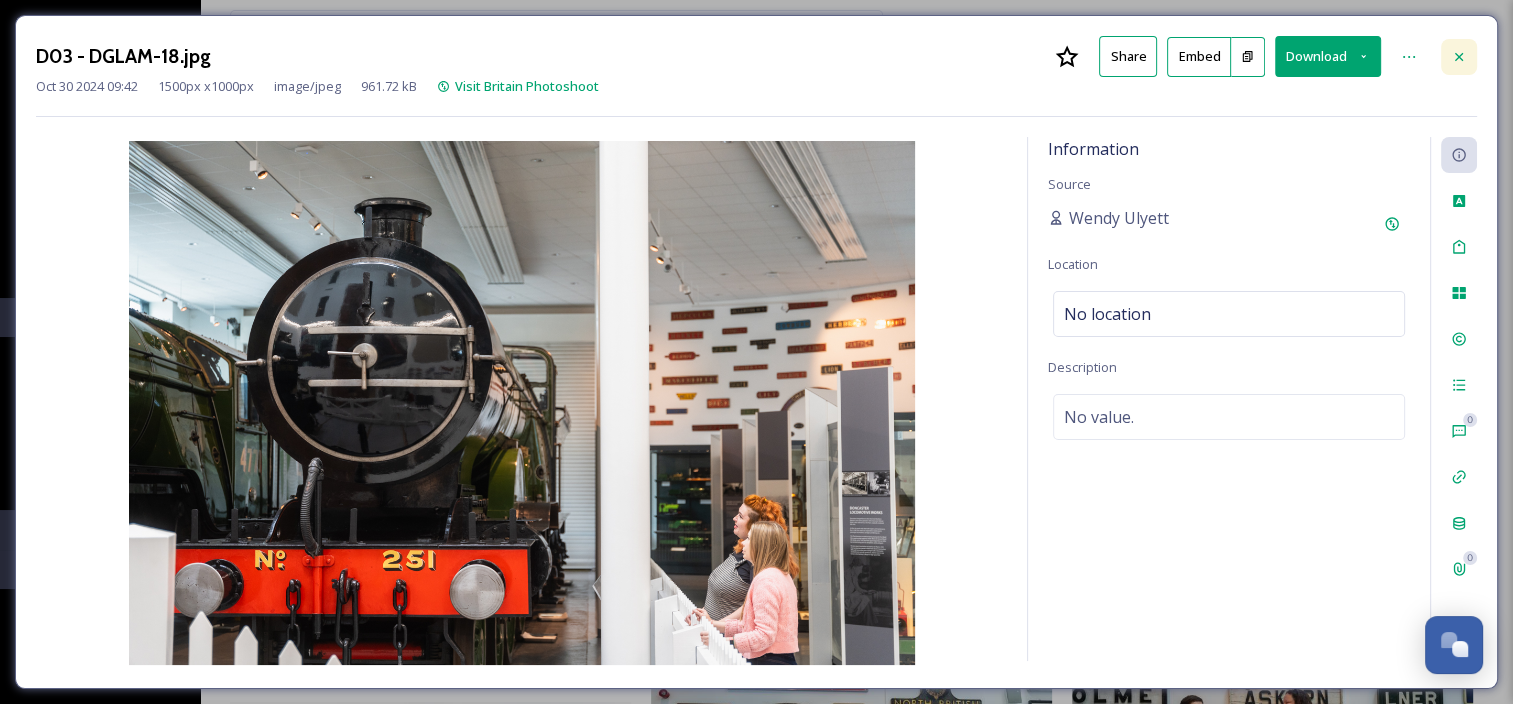 click 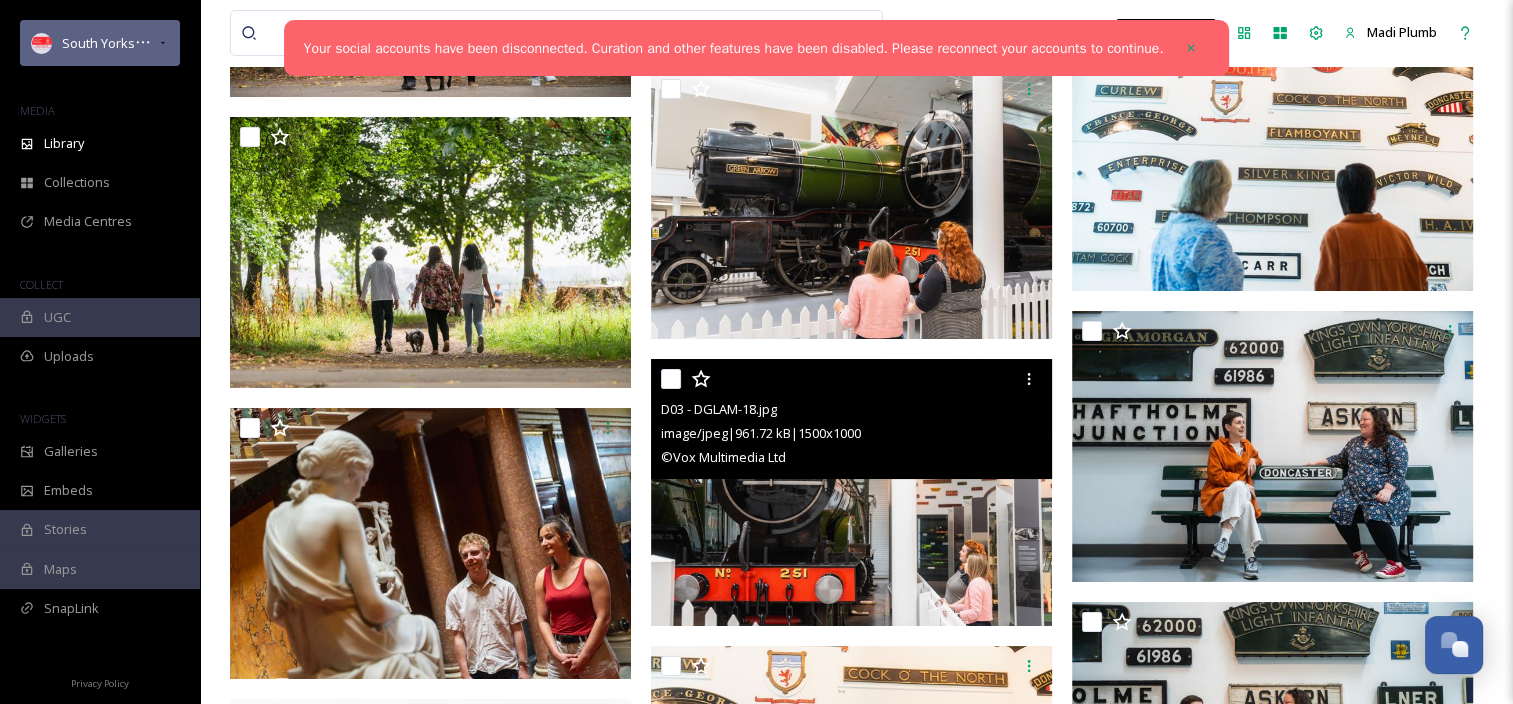 click on "South Yorkshire LVEP" at bounding box center [100, 43] 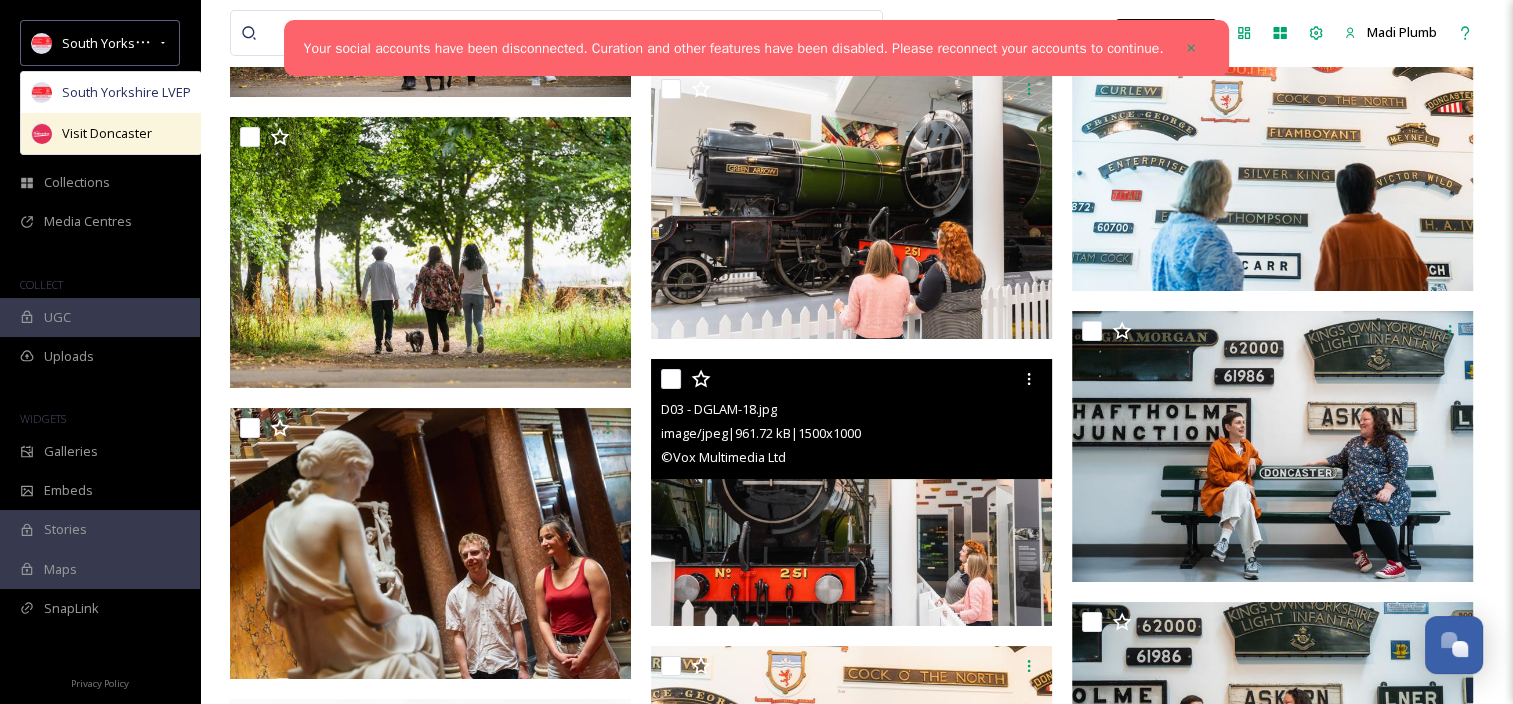 click on "Visit Doncaster" at bounding box center (107, 133) 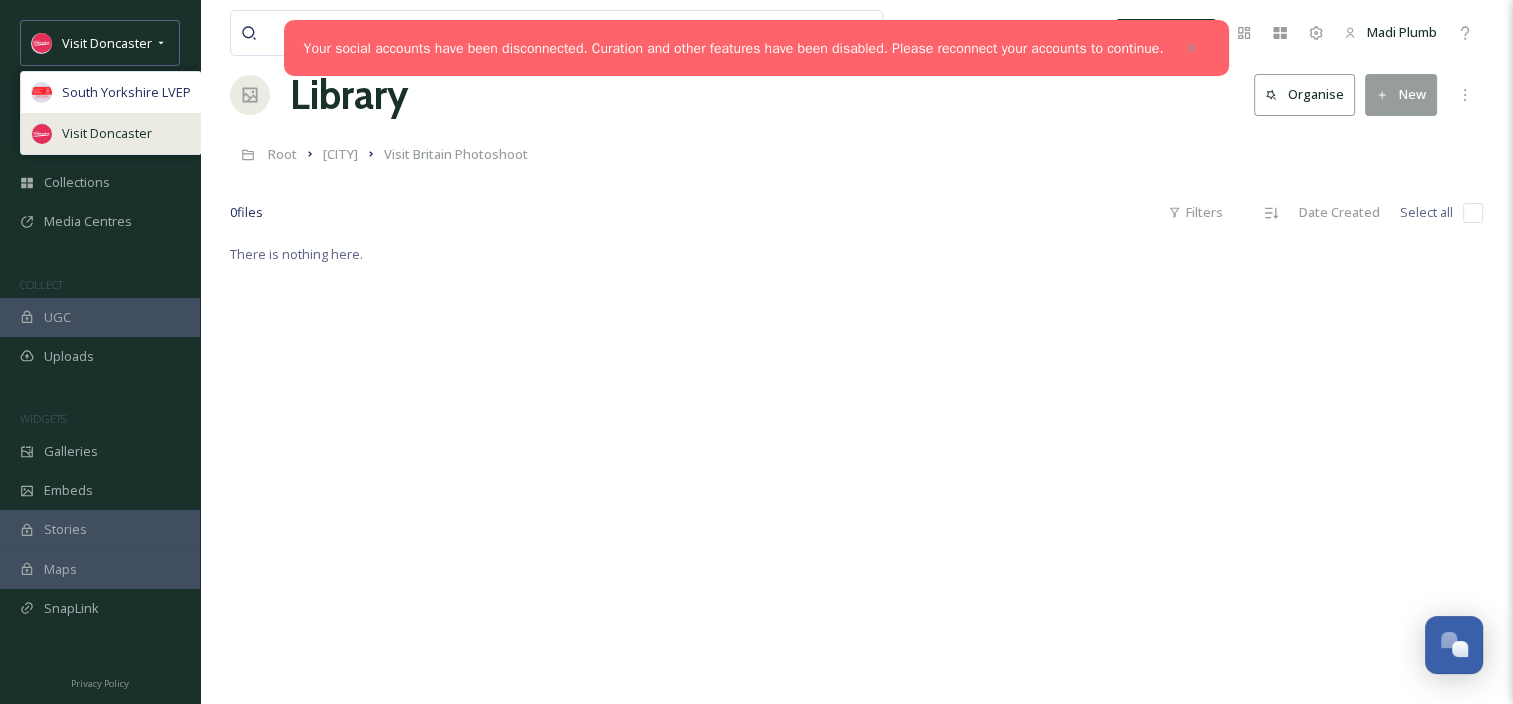 scroll, scrollTop: 0, scrollLeft: 0, axis: both 